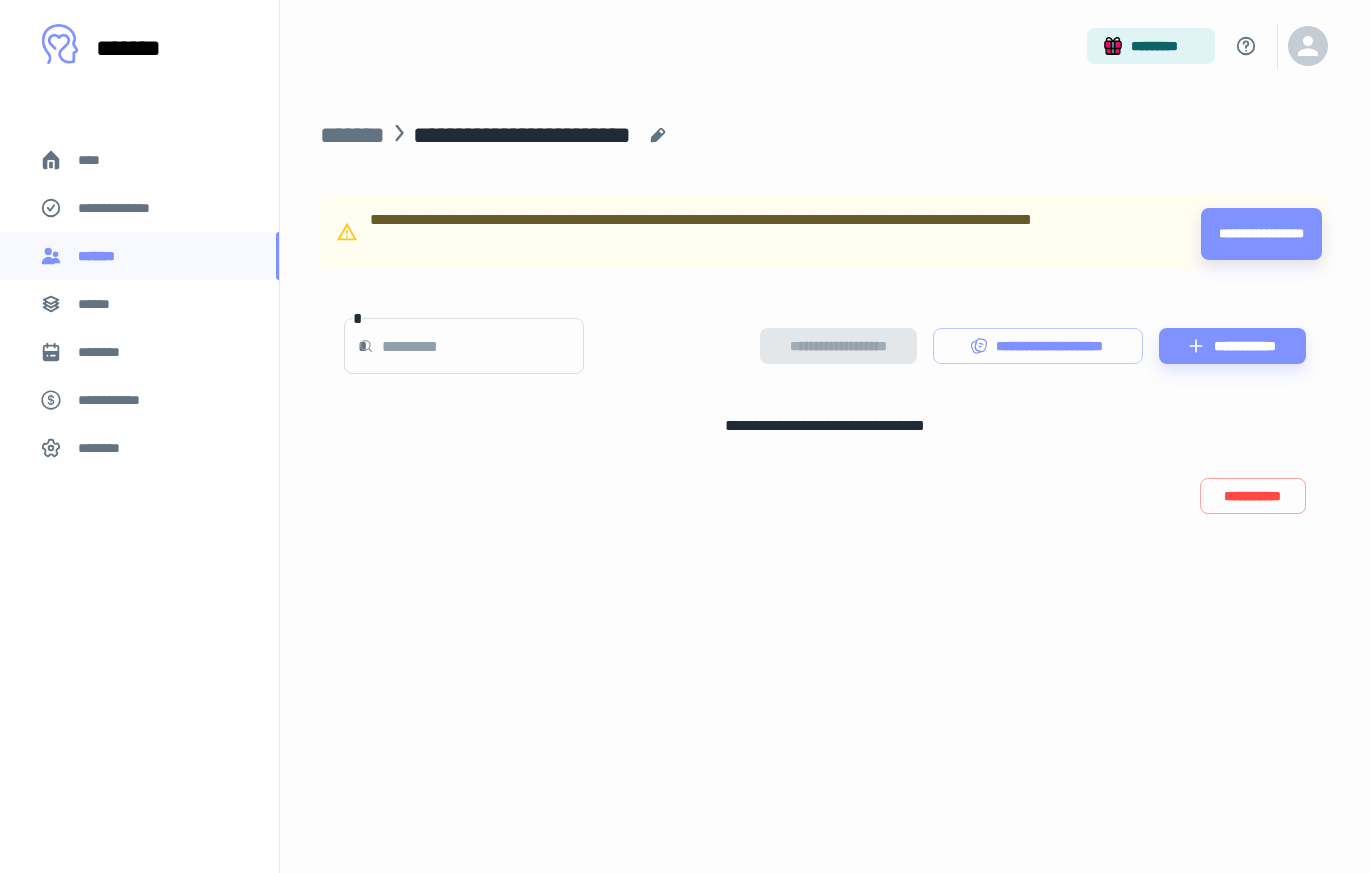 scroll, scrollTop: 0, scrollLeft: 0, axis: both 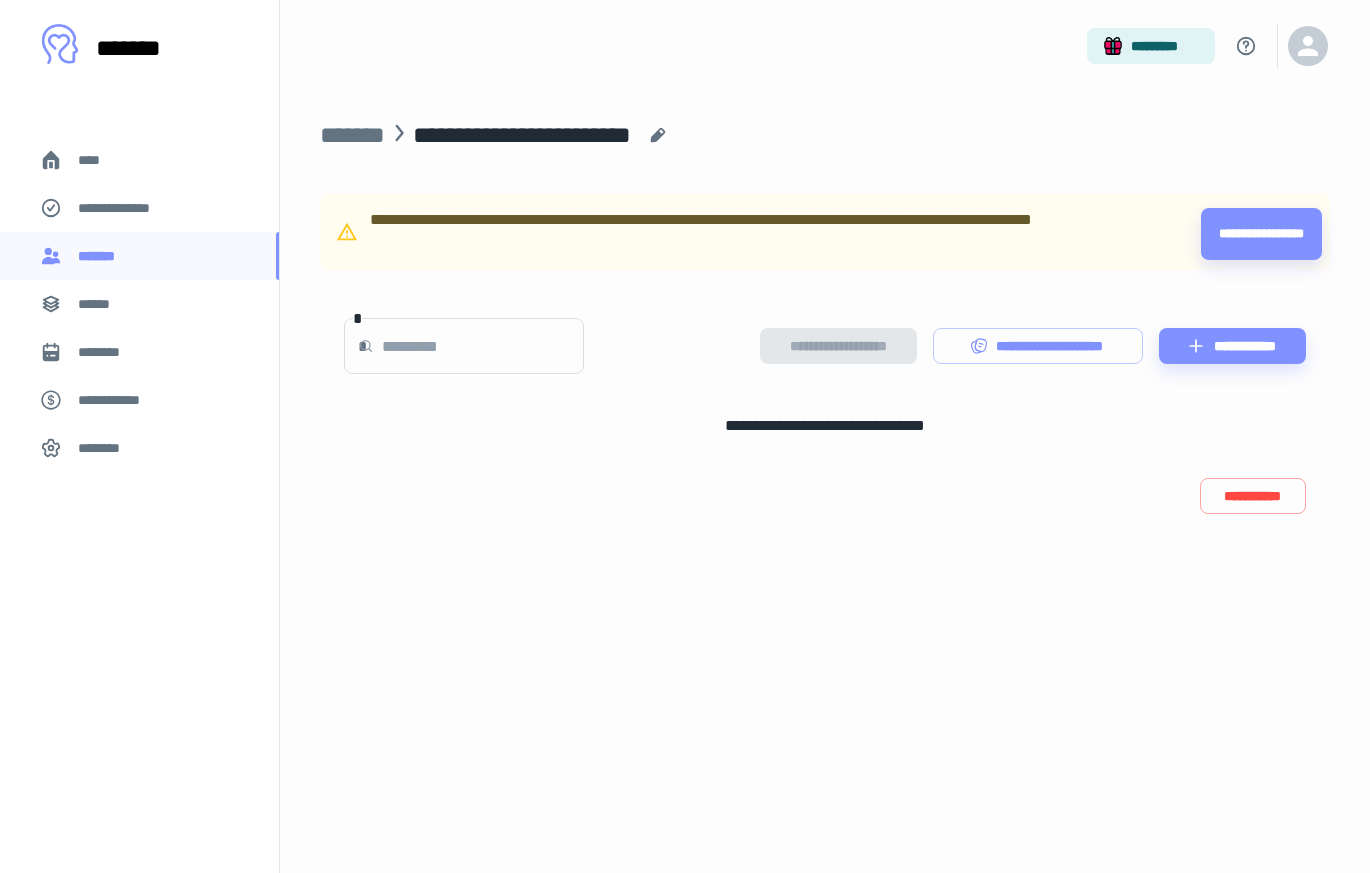 click on "****" at bounding box center (97, 160) 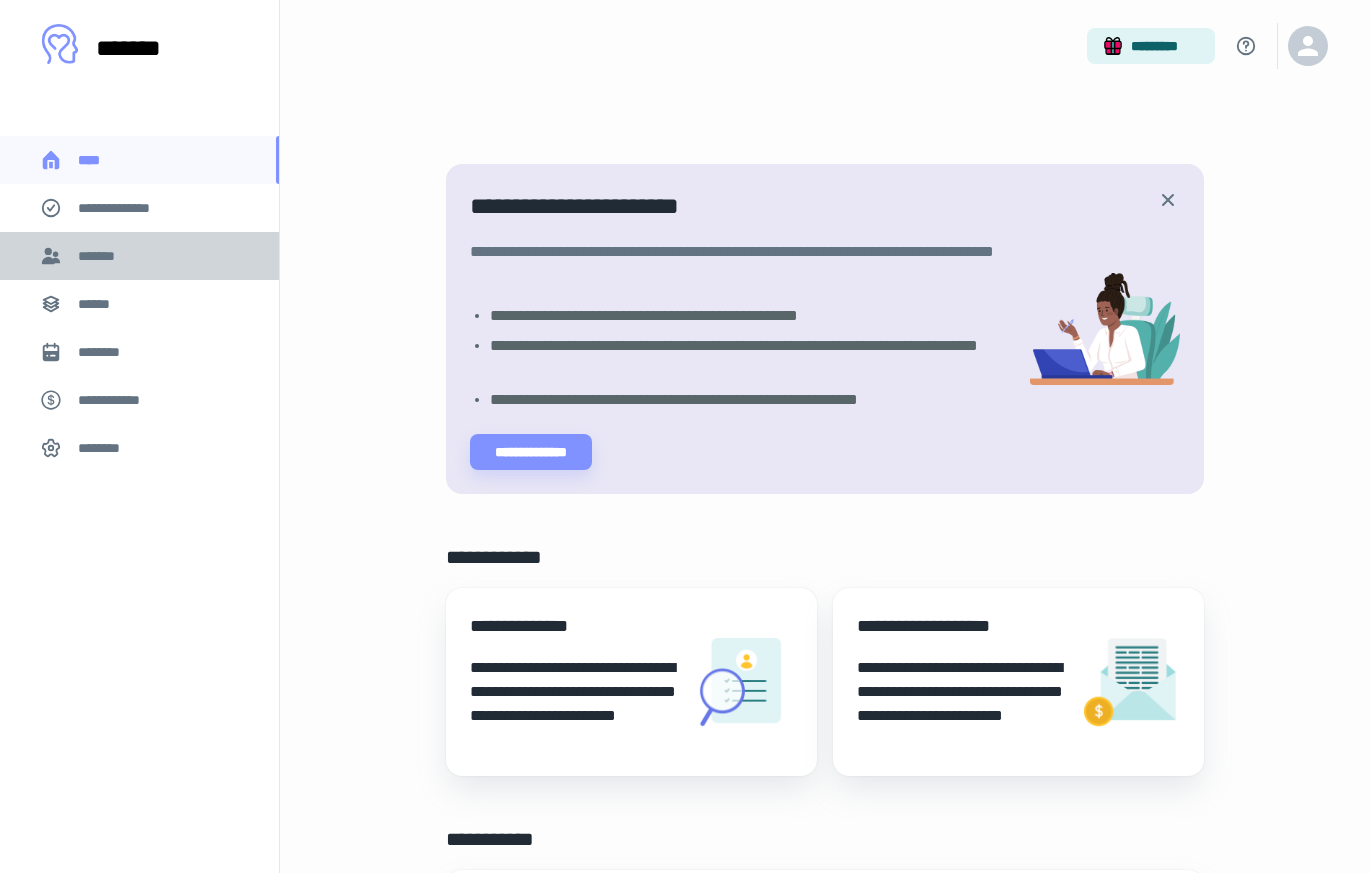 click on "*******" at bounding box center [100, 256] 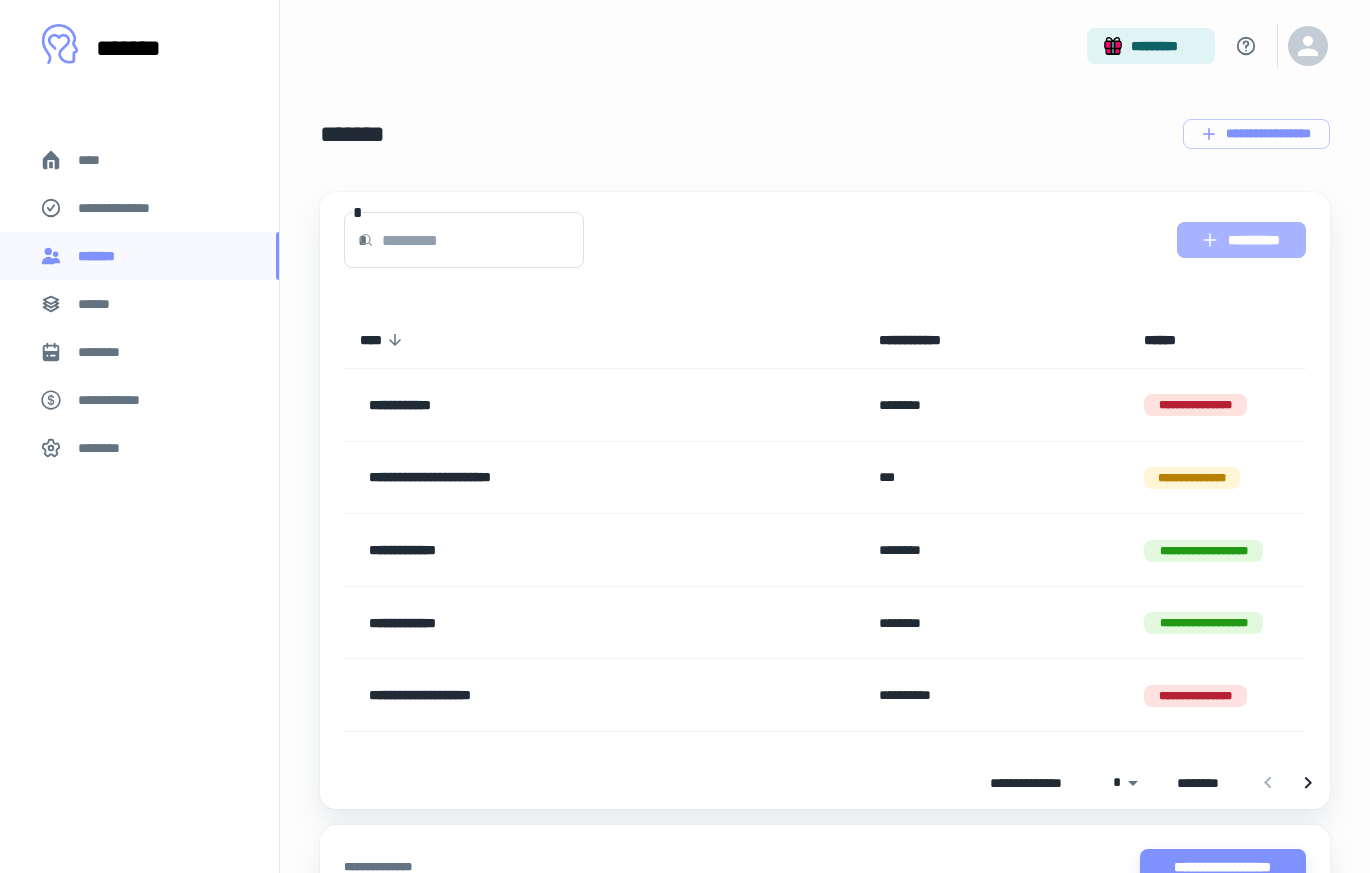 click on "**********" at bounding box center [1241, 240] 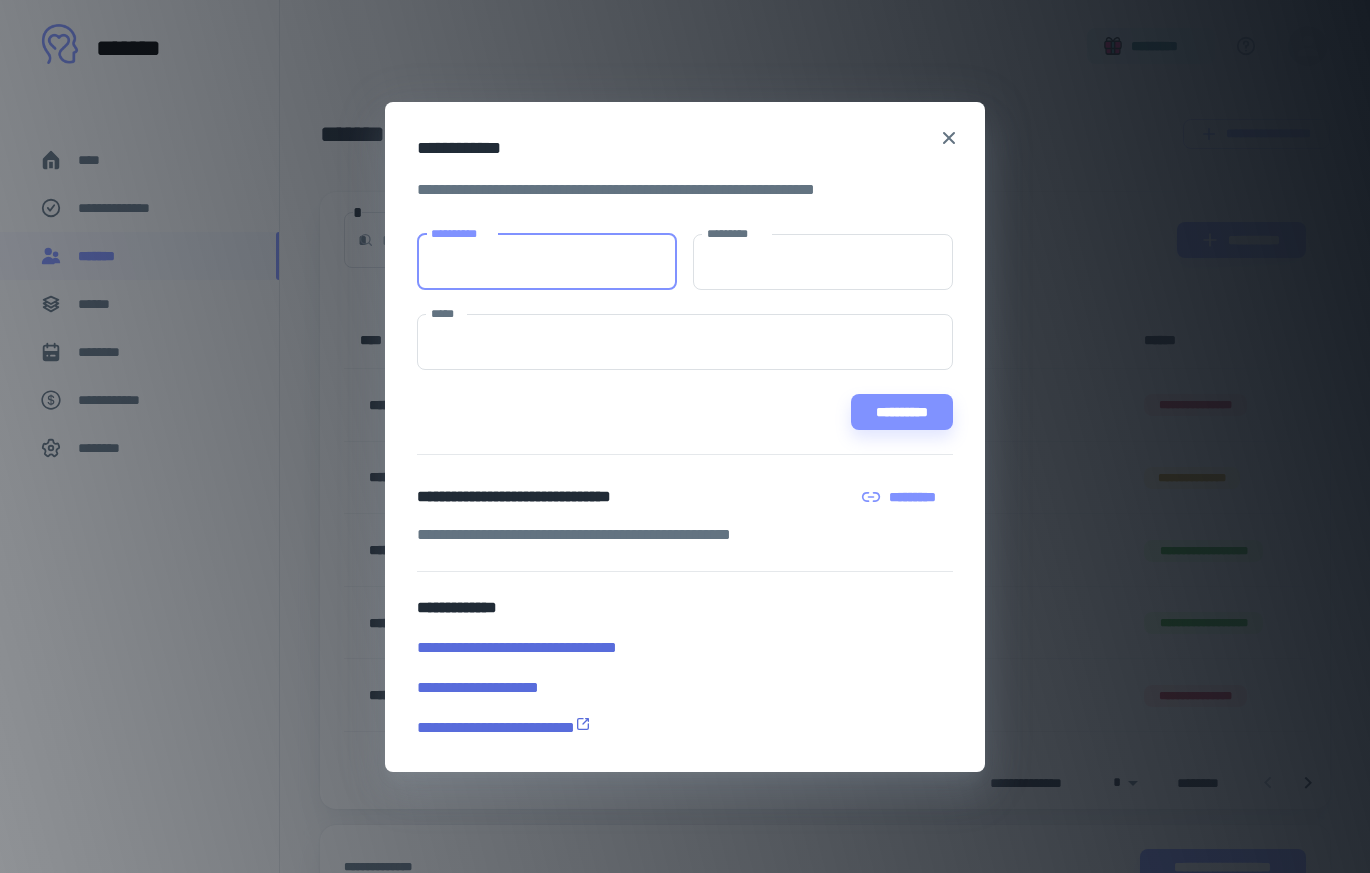 click on "**********" at bounding box center [547, 262] 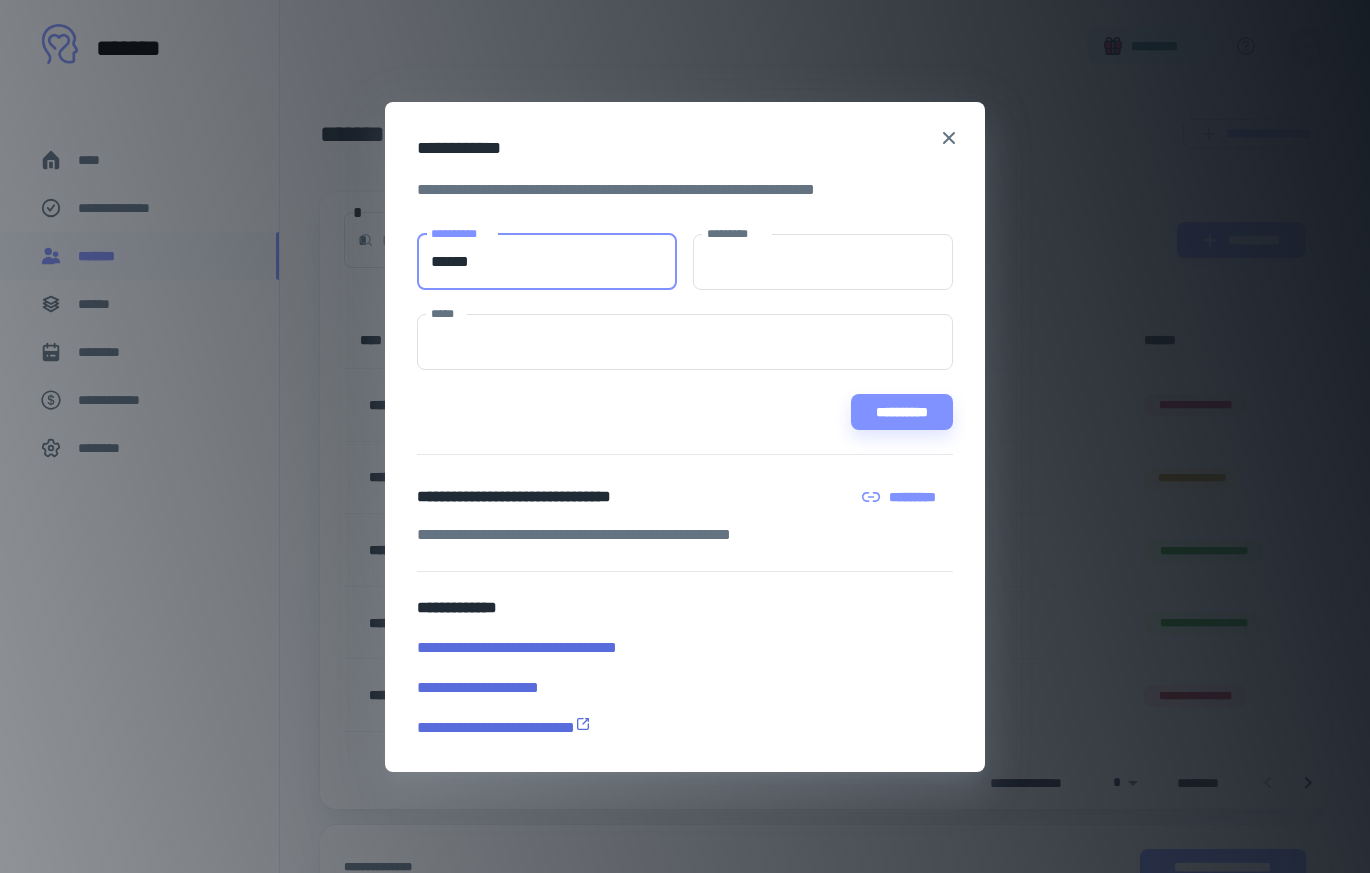 type on "******" 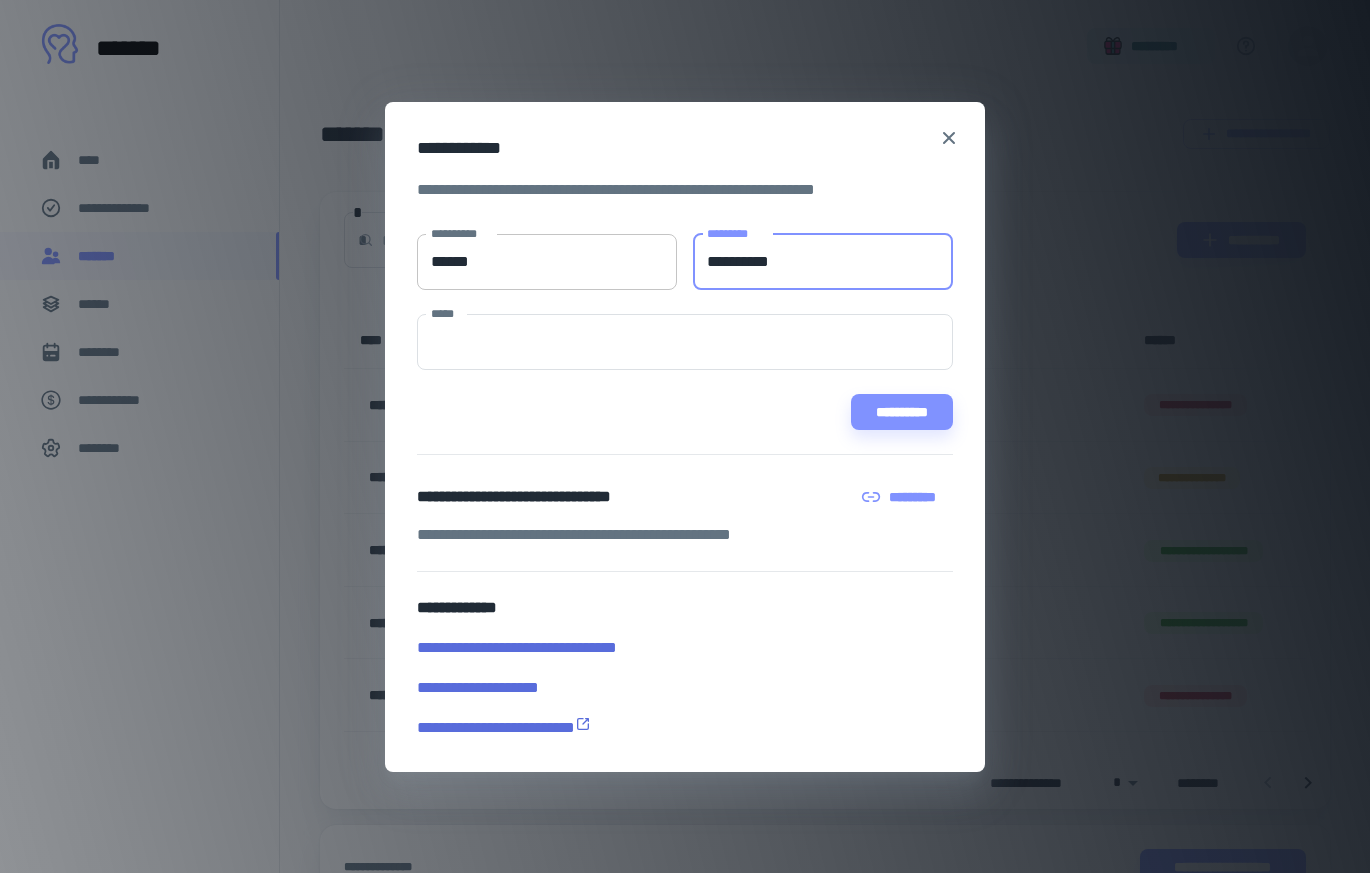 type on "**********" 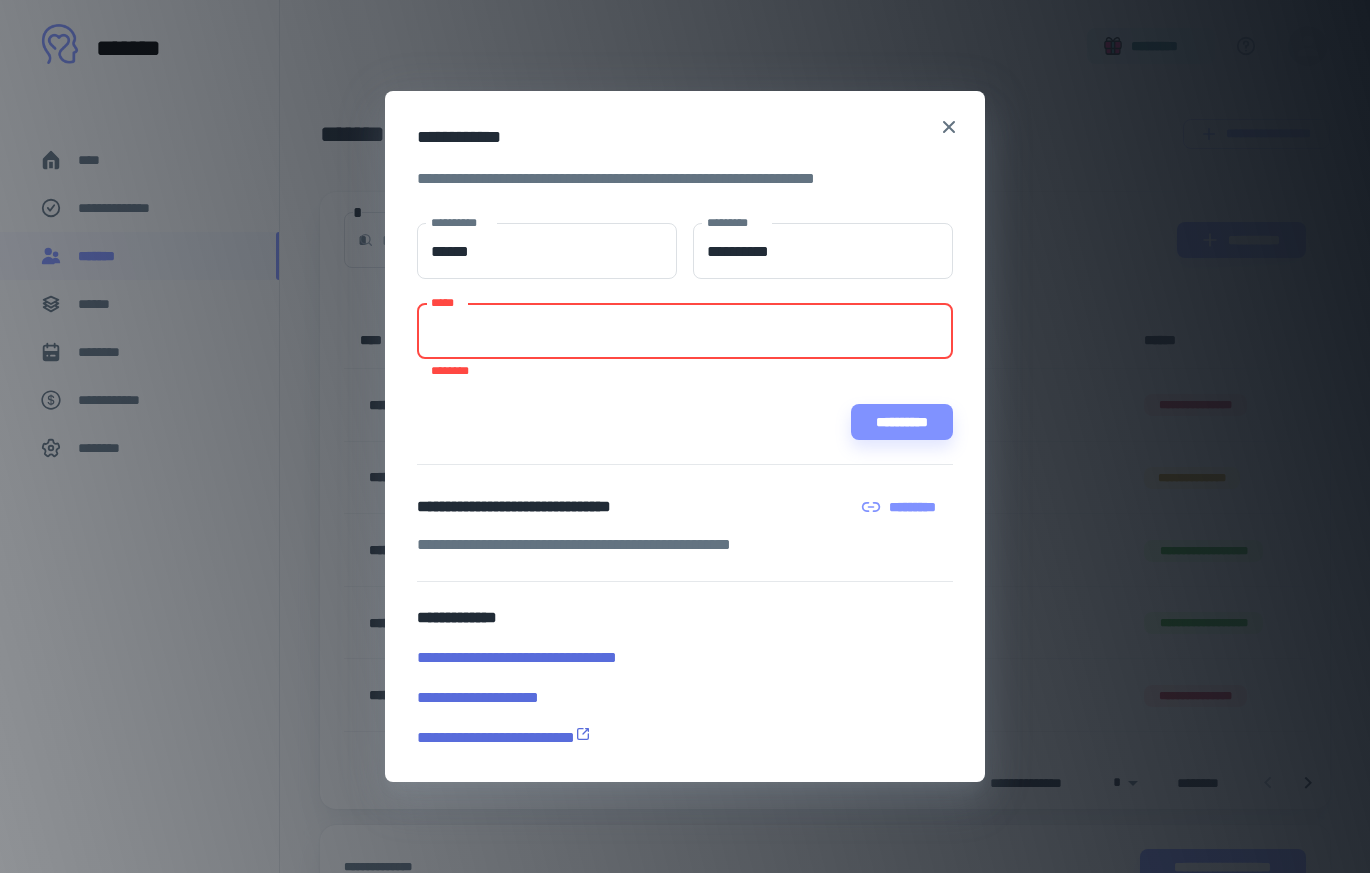 paste on "**********" 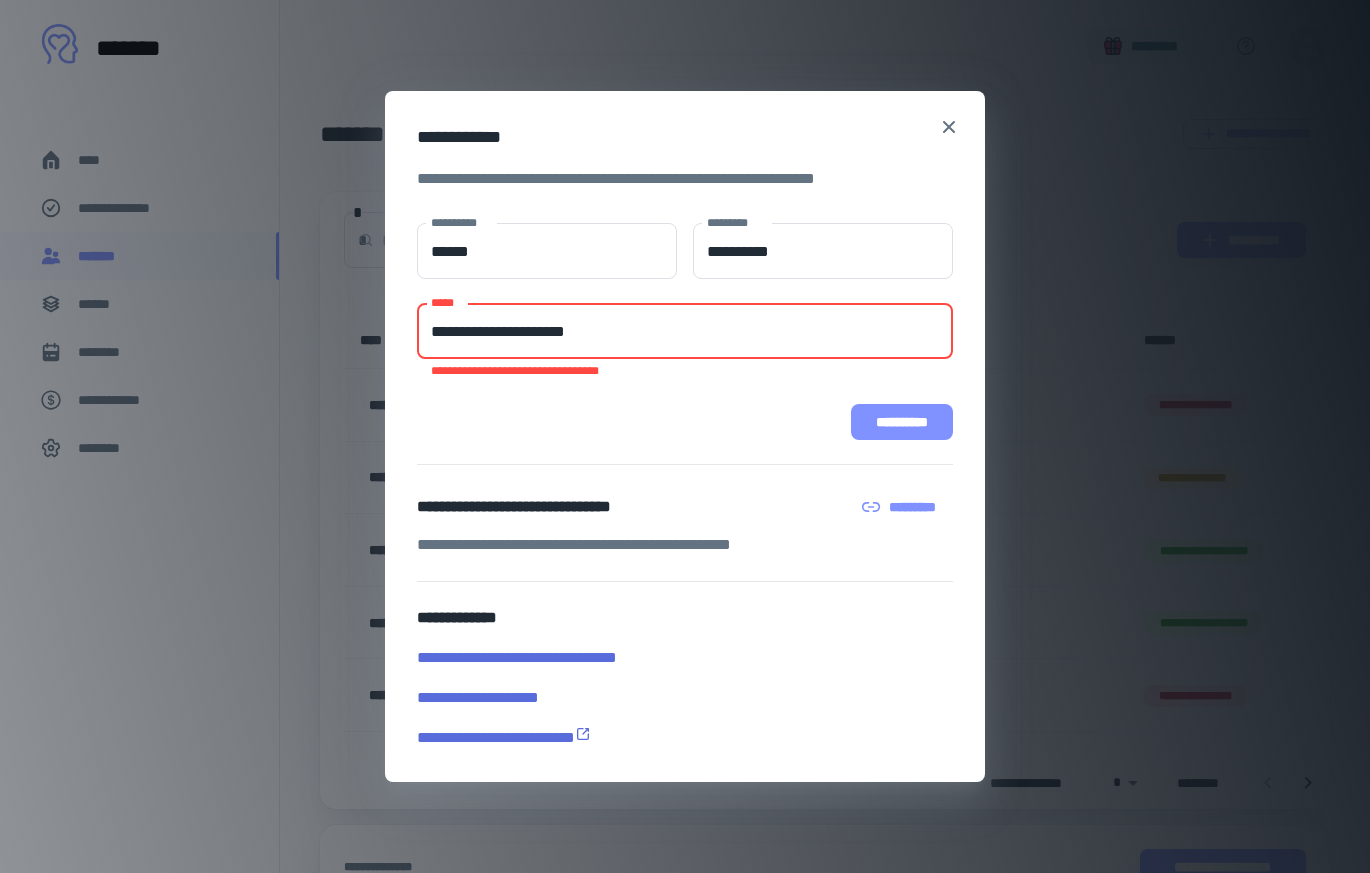 type on "**********" 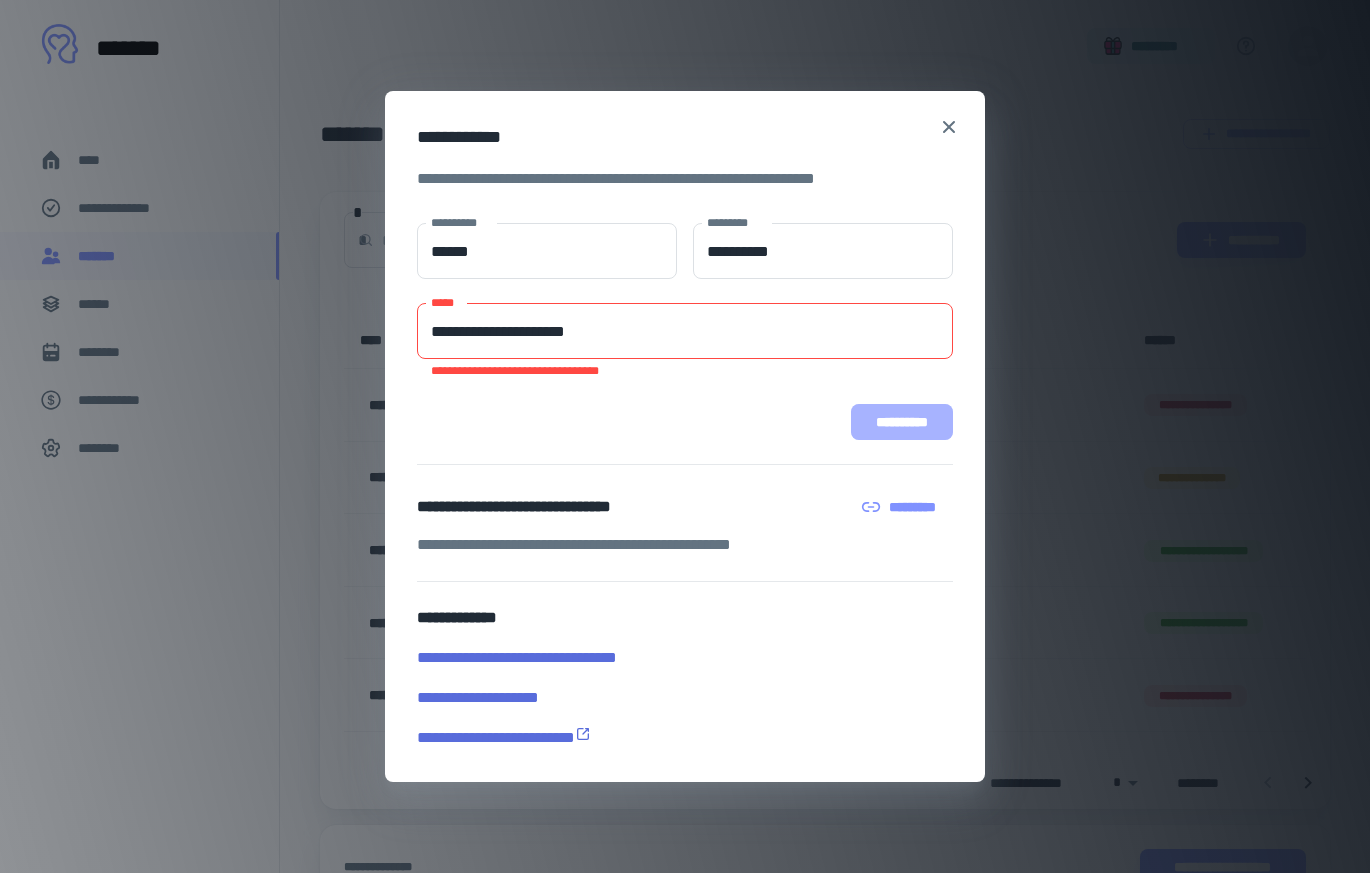 click on "**********" at bounding box center (902, 422) 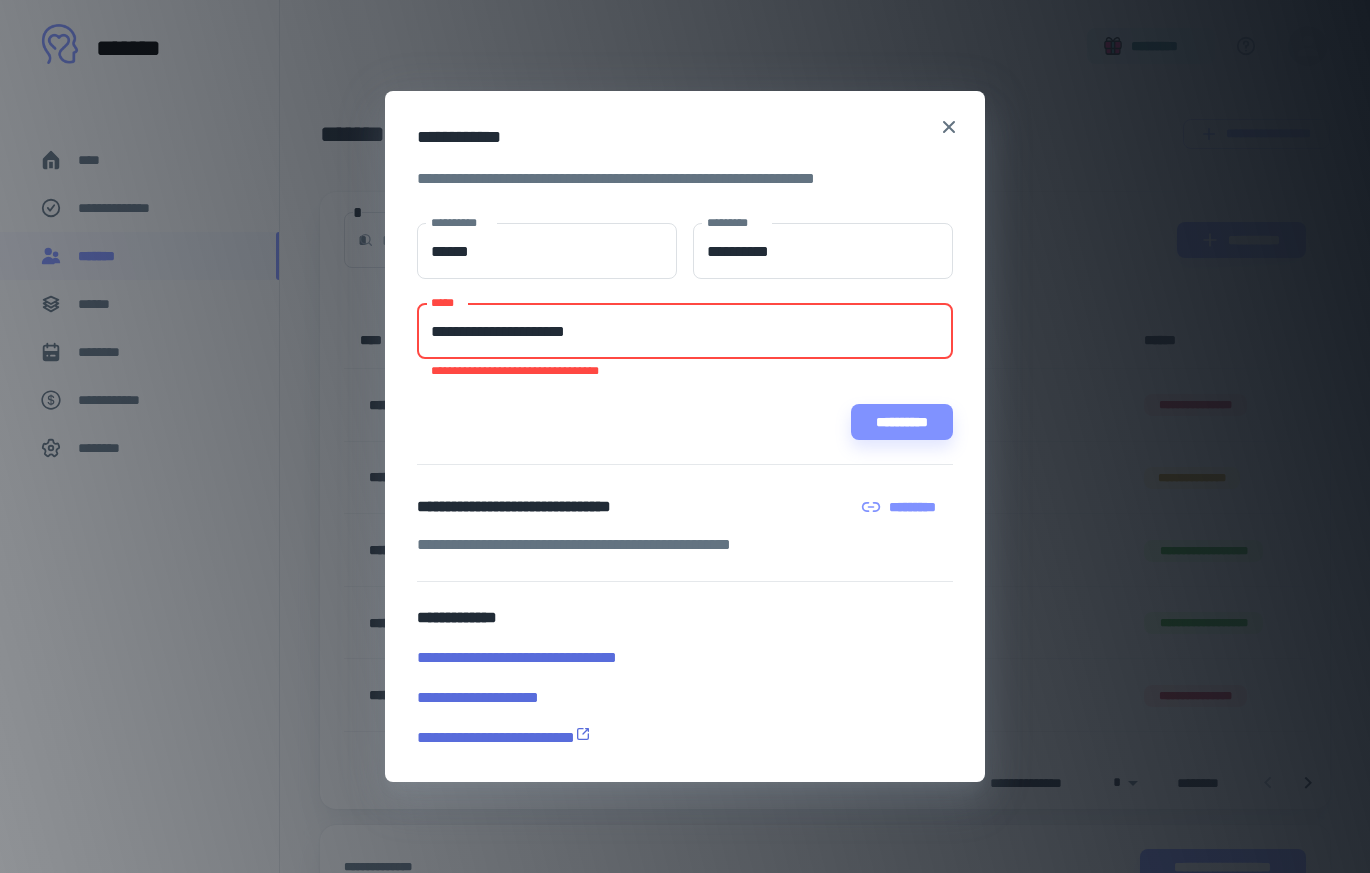 click on "**********" at bounding box center (685, 331) 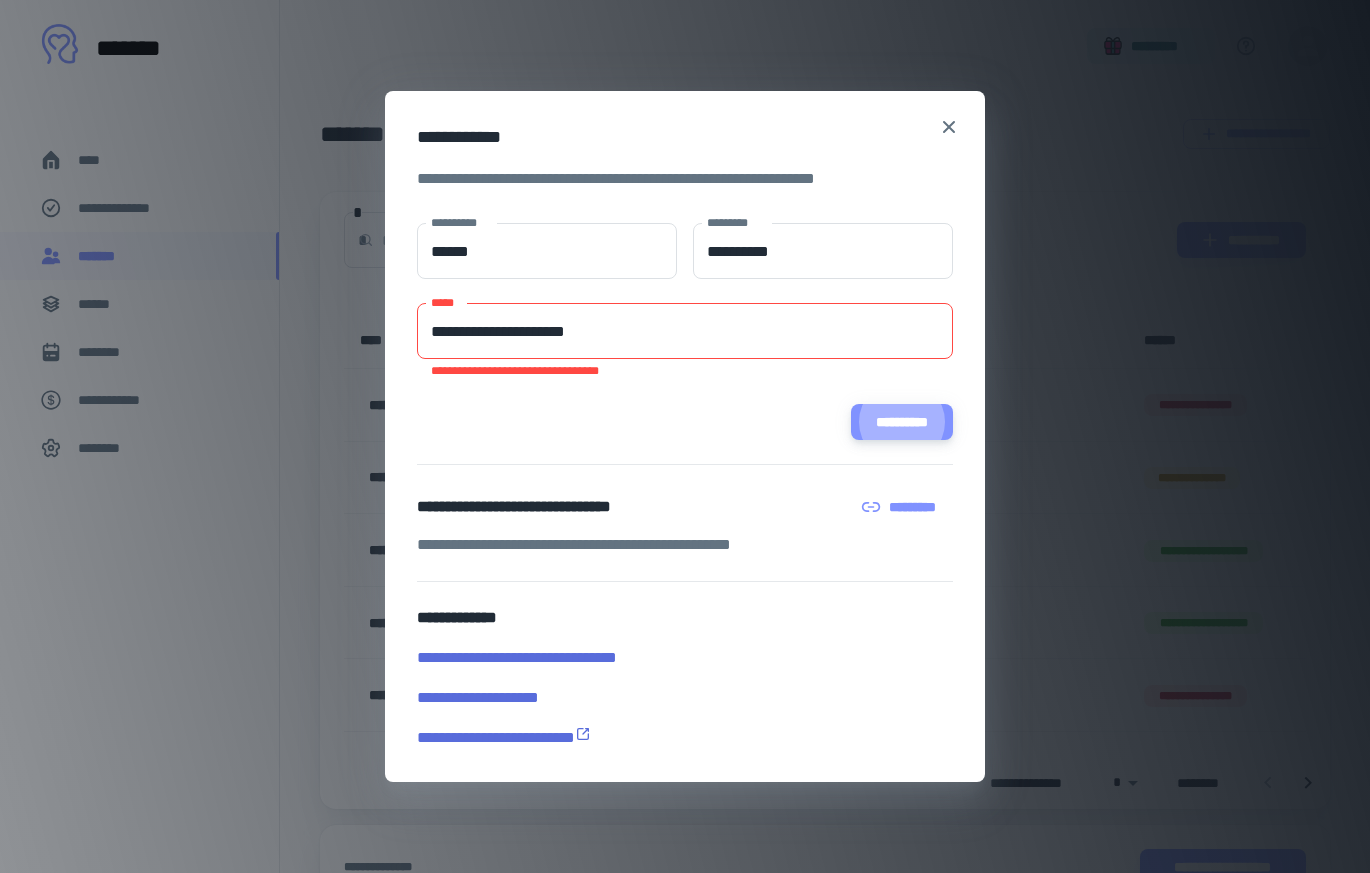 type 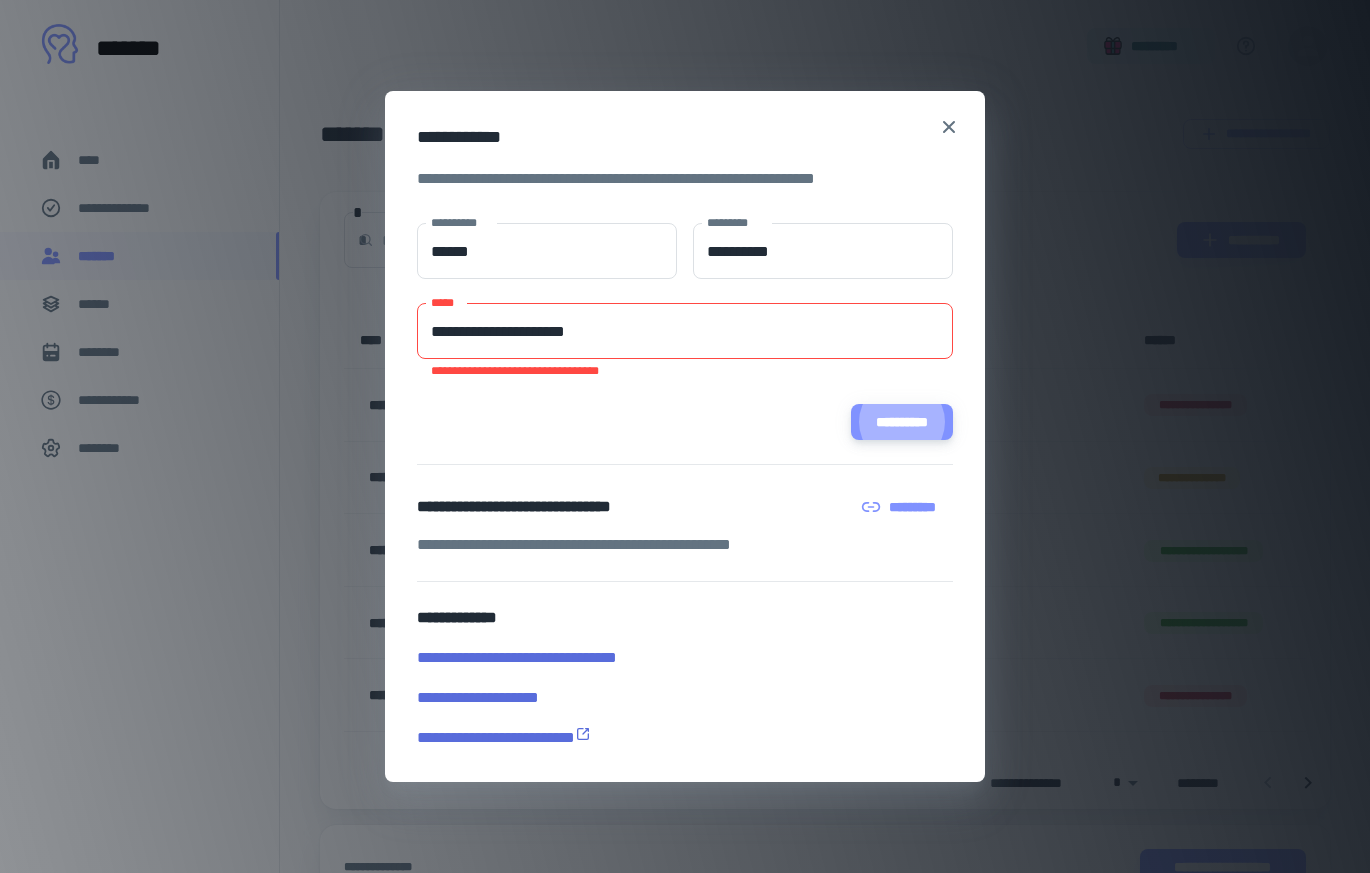 click on "**********" at bounding box center [685, 331] 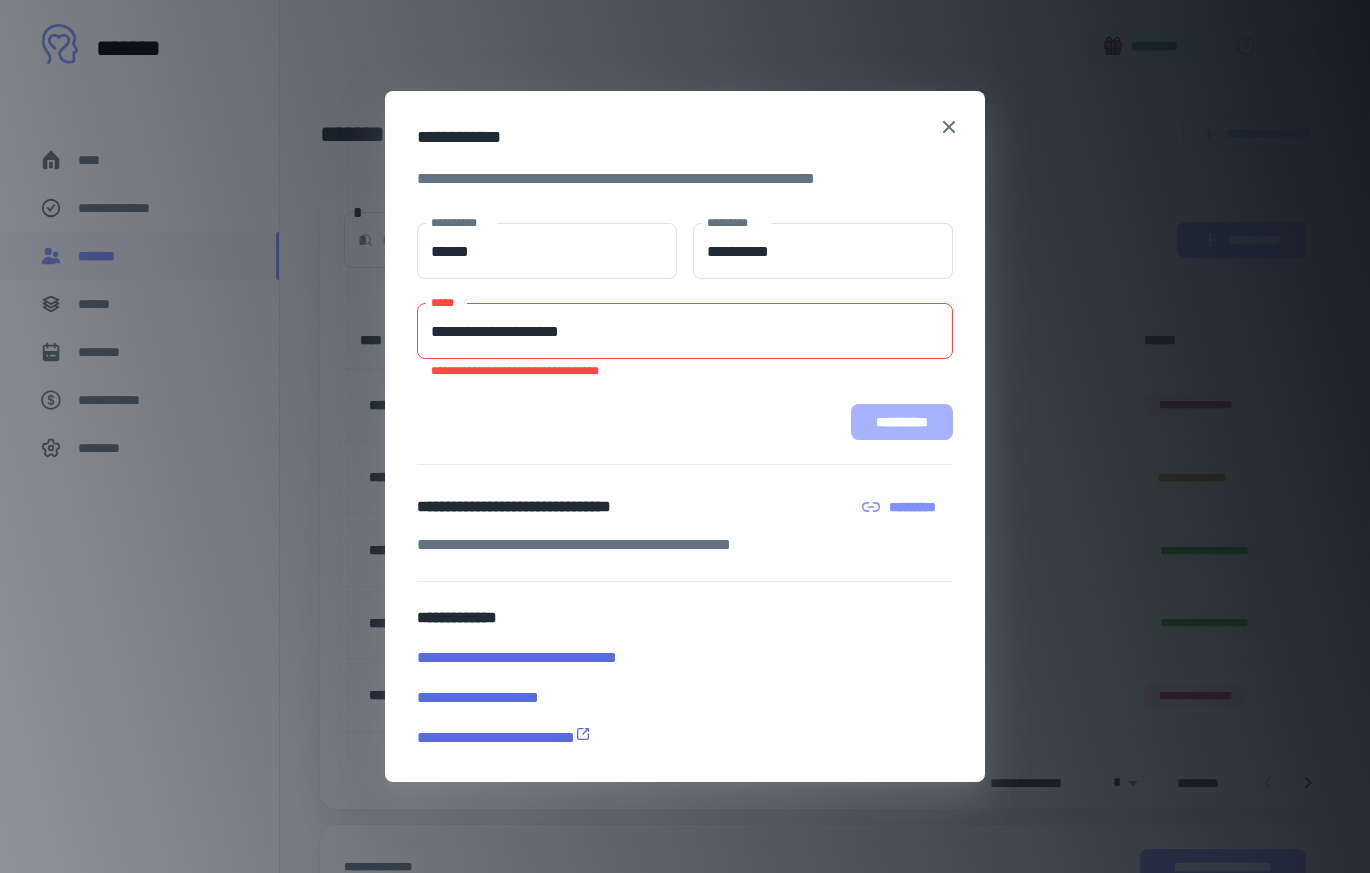click on "**********" at bounding box center [902, 422] 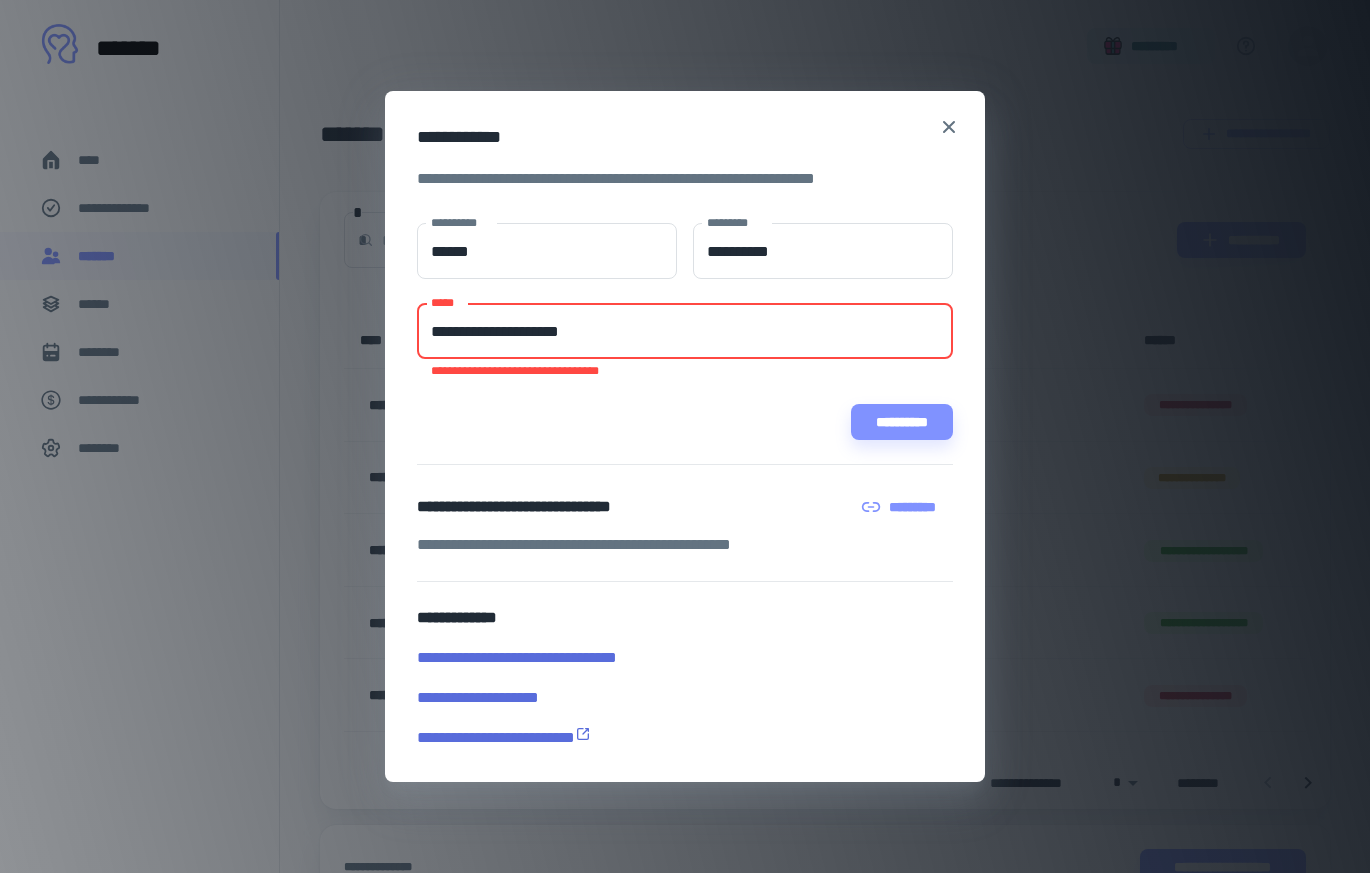 click on "**********" at bounding box center (685, 331) 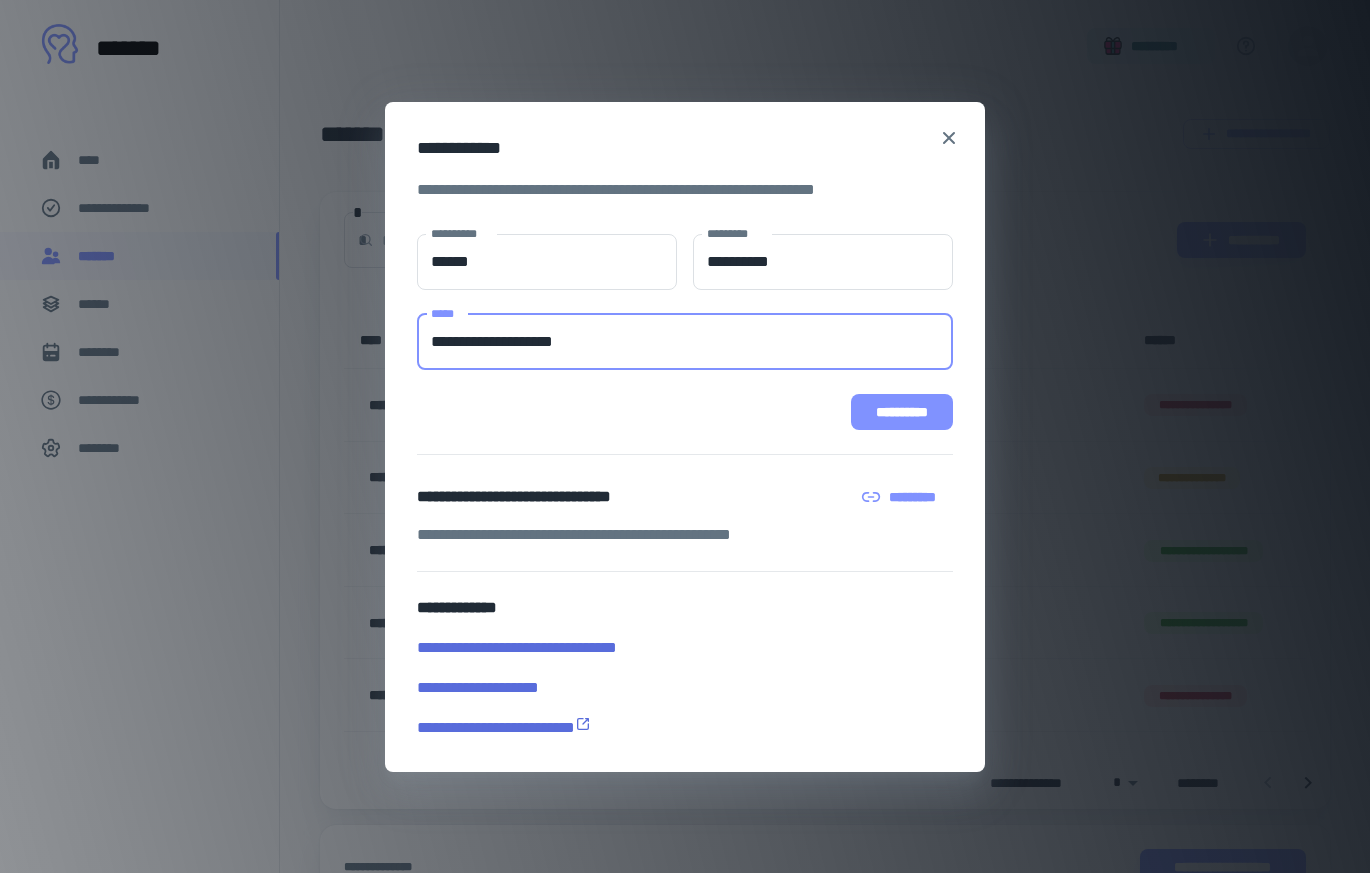 type on "**********" 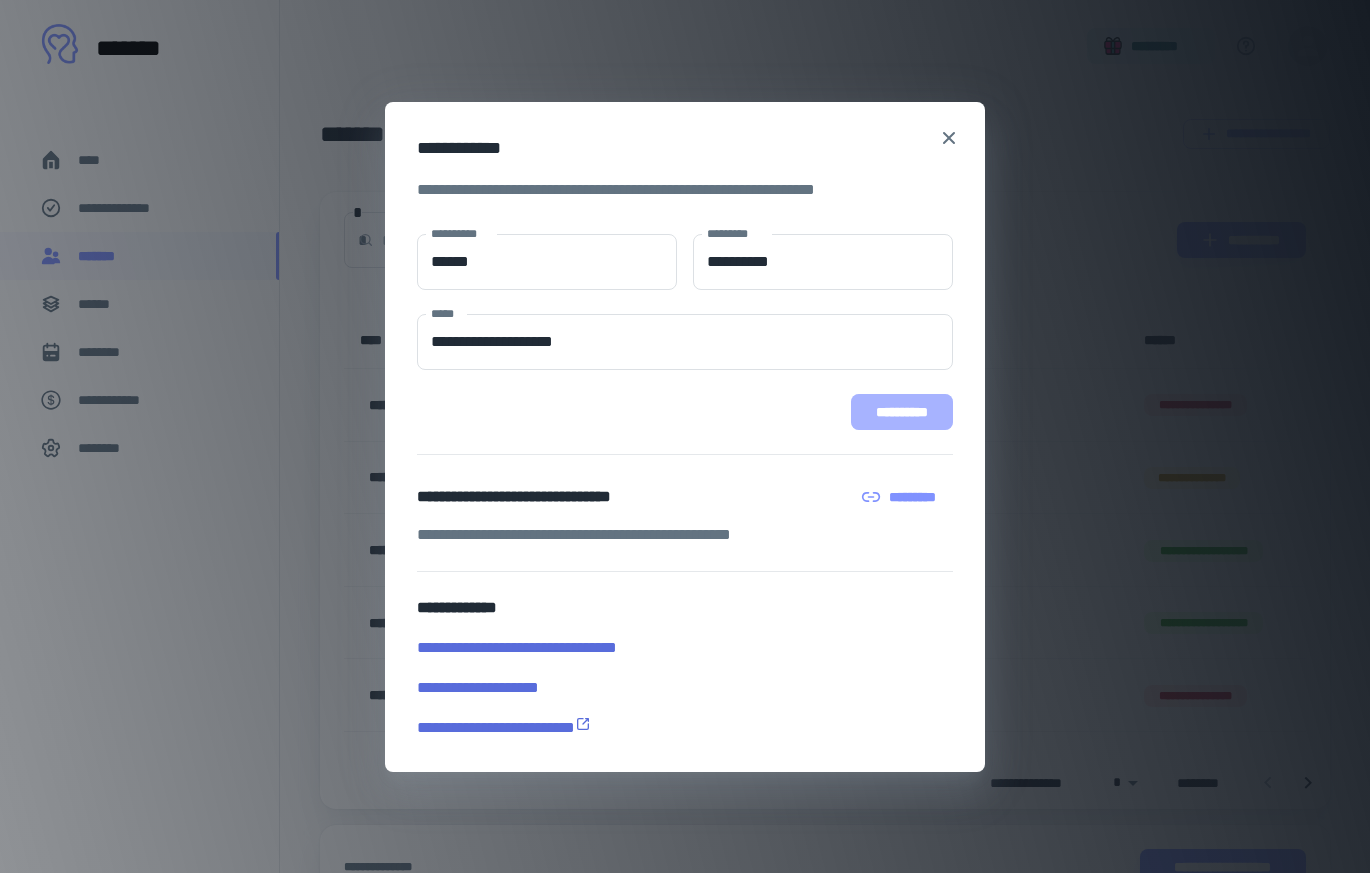 click on "**********" at bounding box center (902, 412) 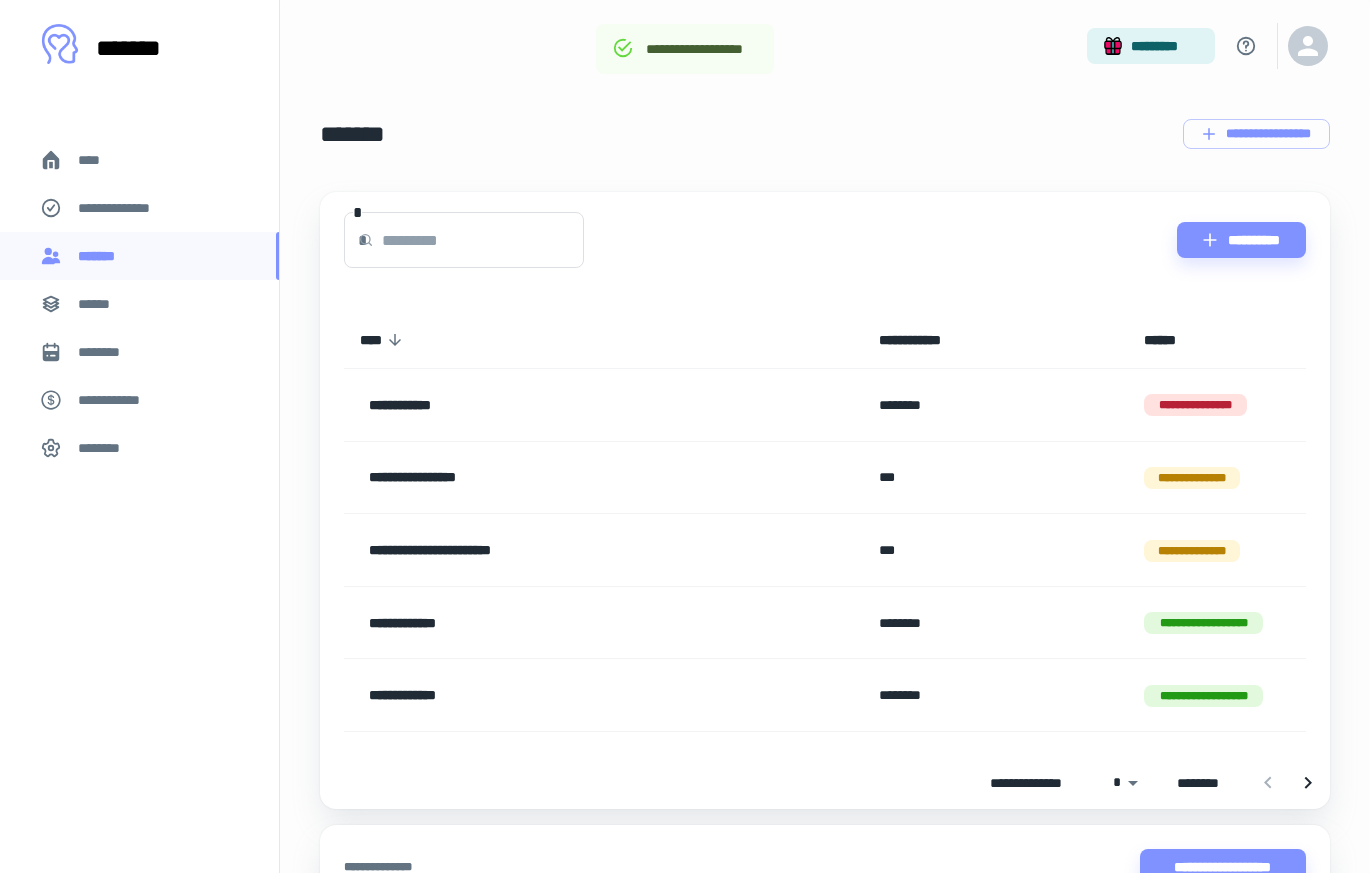 scroll, scrollTop: 116, scrollLeft: 0, axis: vertical 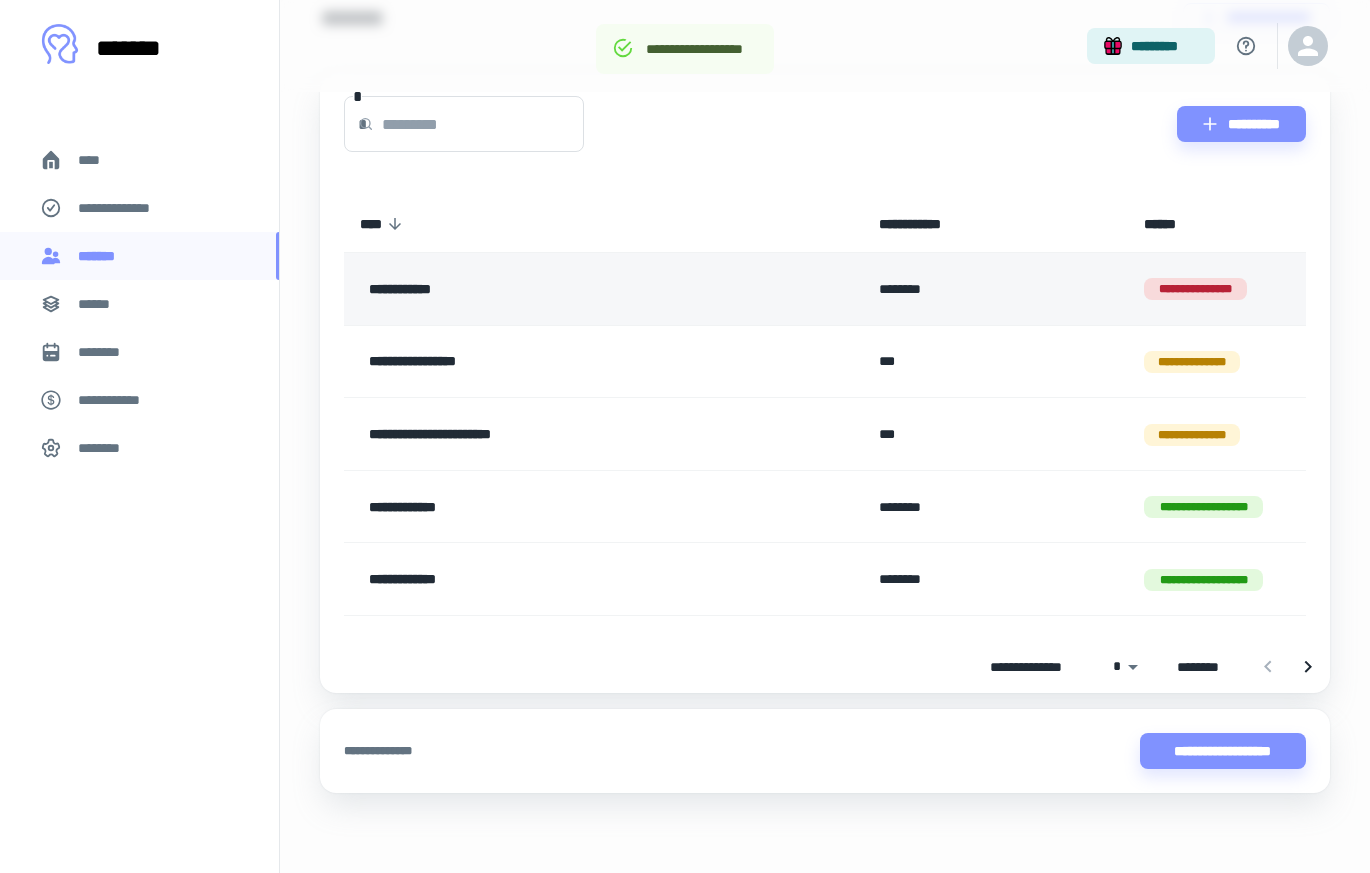 click on "**********" at bounding box center (1217, 289) 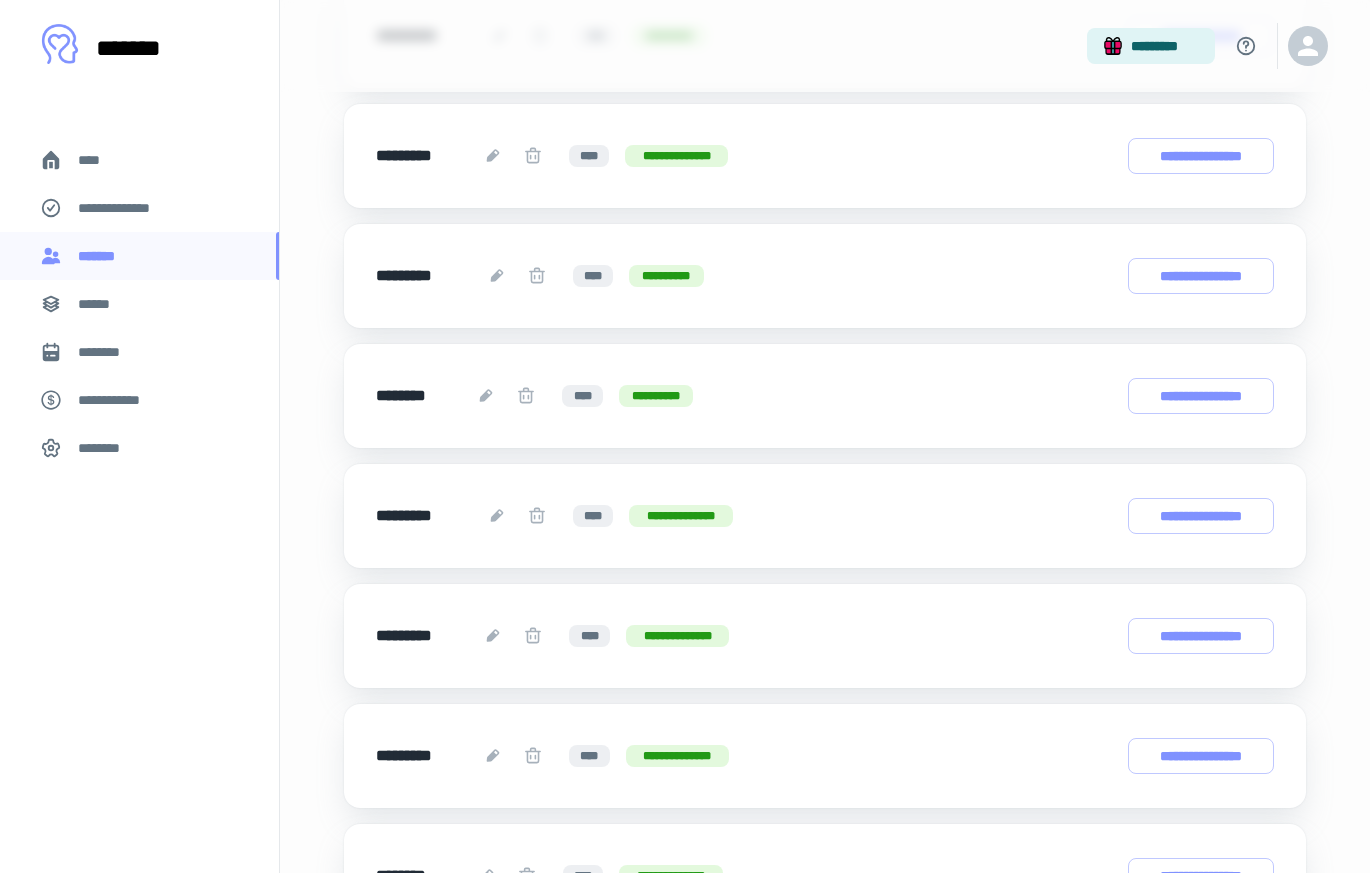 scroll, scrollTop: 1777, scrollLeft: 0, axis: vertical 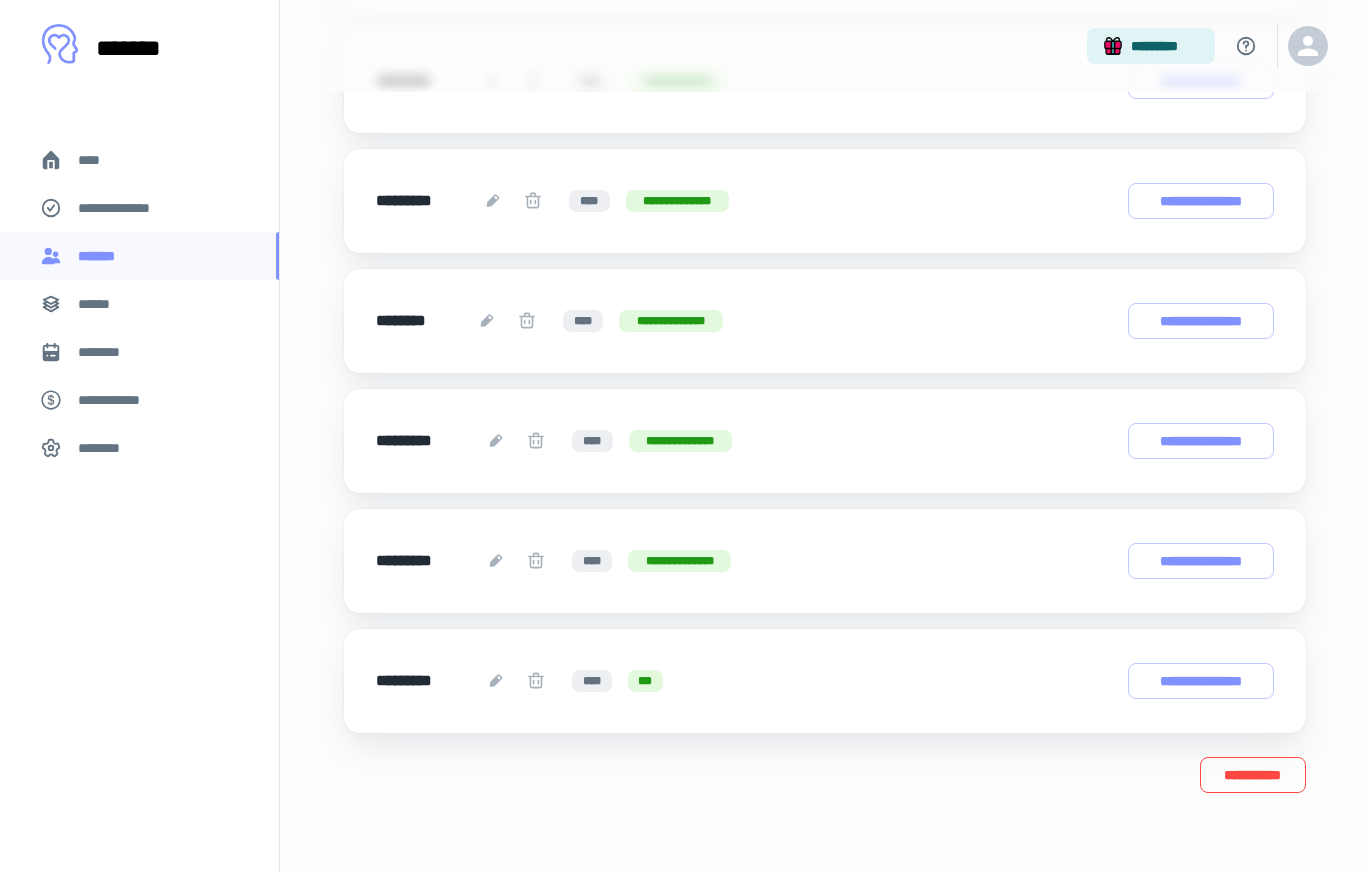 click on "**********" at bounding box center (1253, 775) 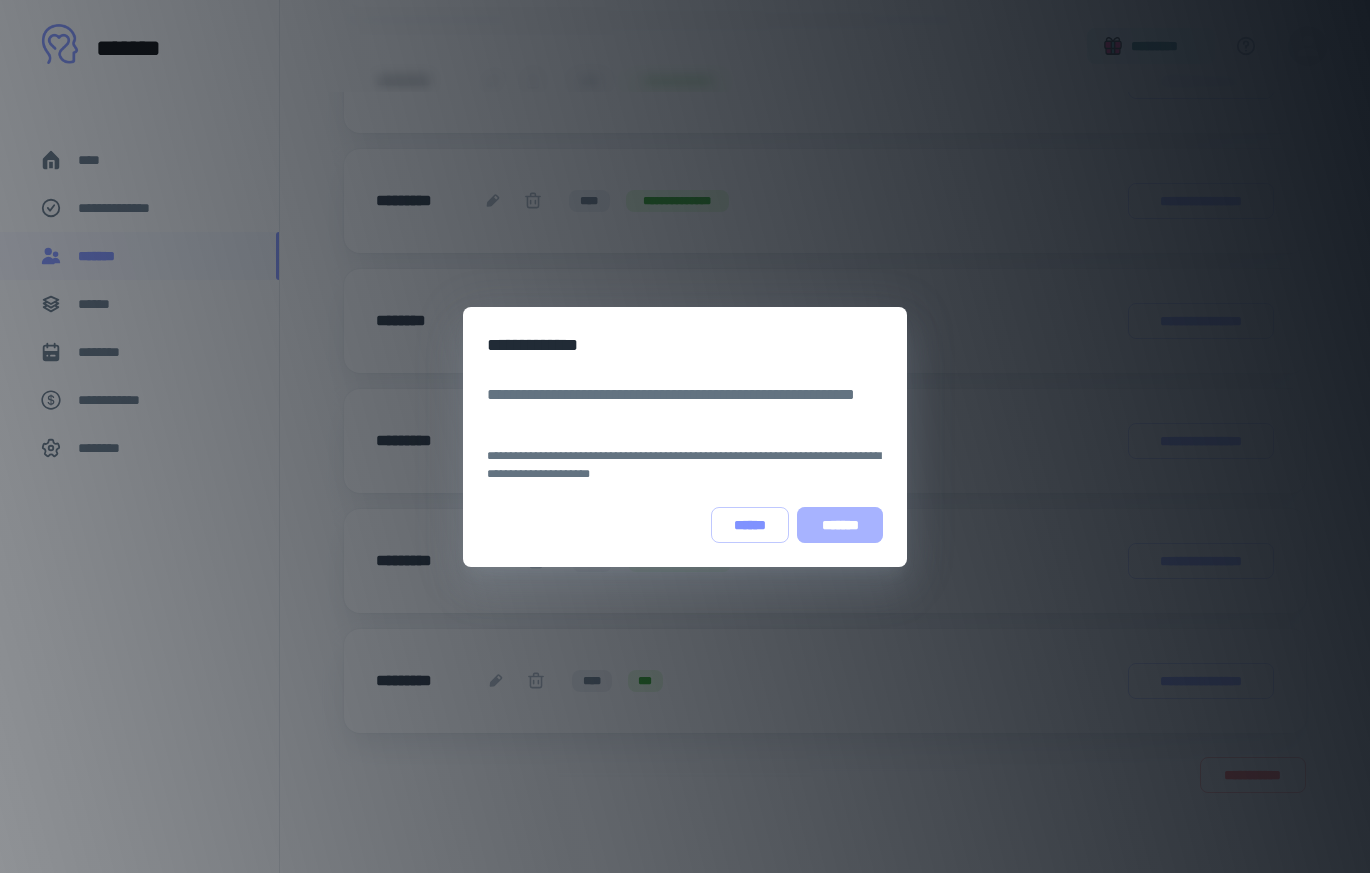 click on "*******" at bounding box center [840, 525] 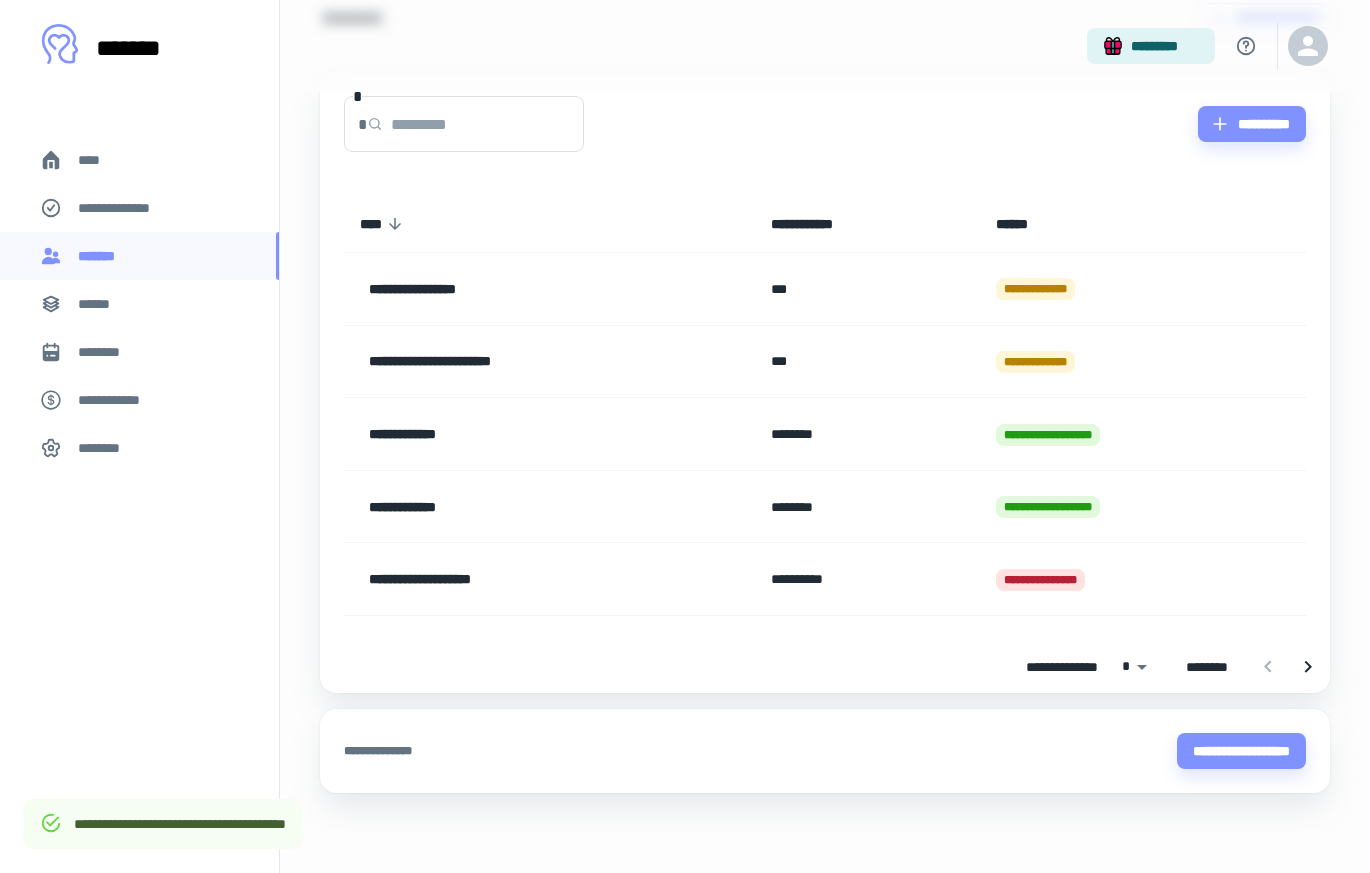 scroll, scrollTop: 0, scrollLeft: 0, axis: both 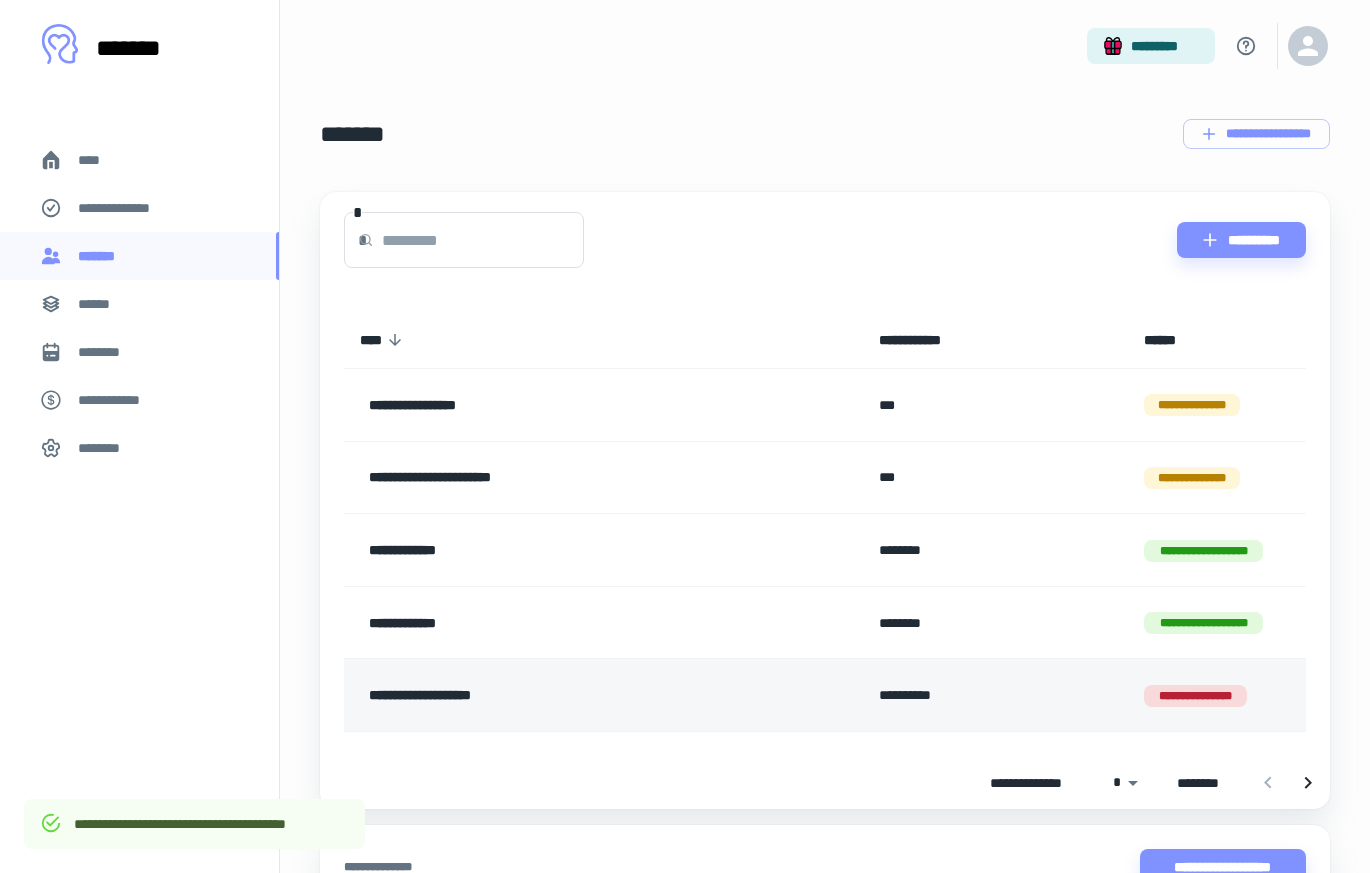 click on "**********" at bounding box center (1195, 696) 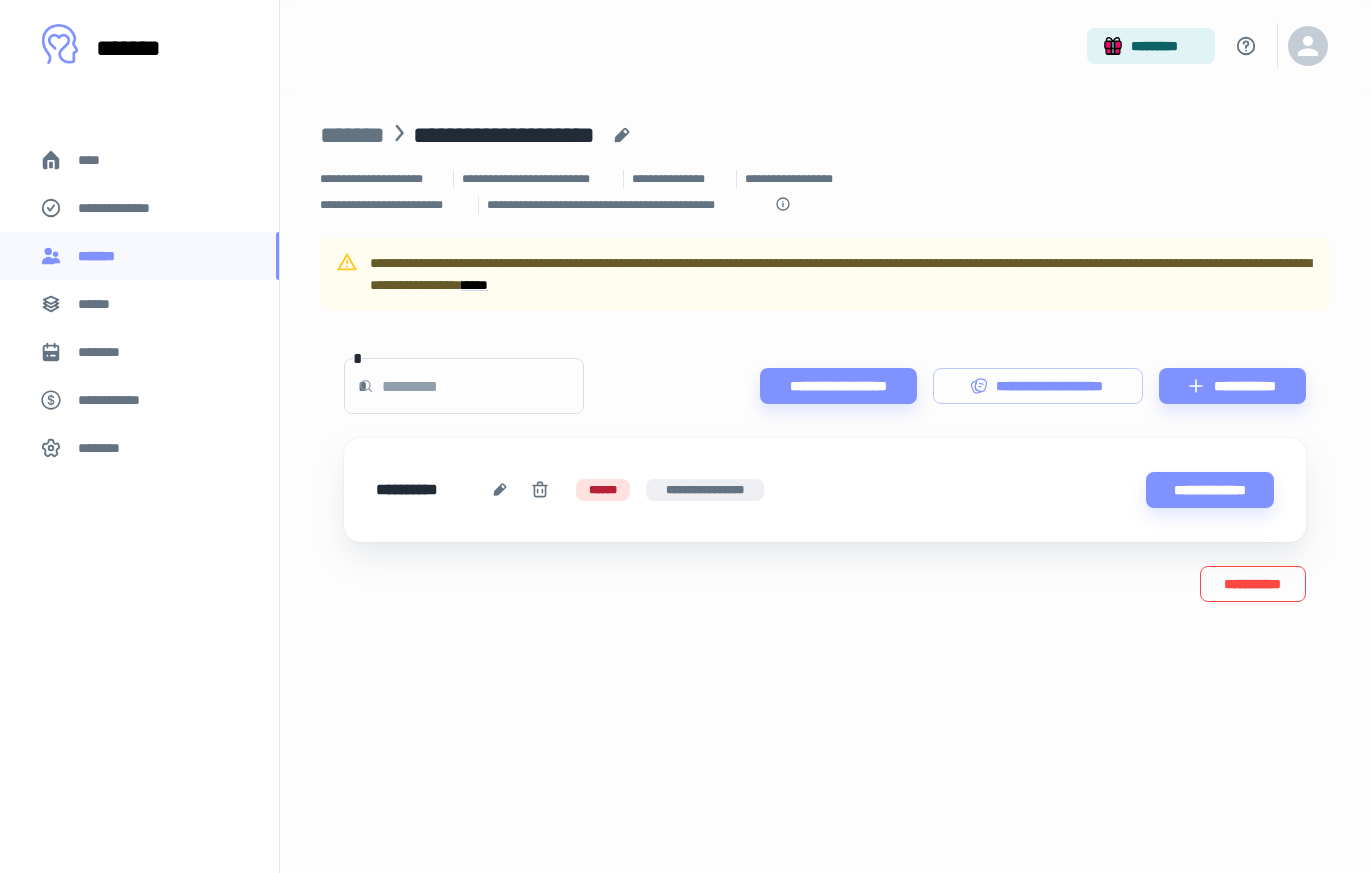 click on "**********" at bounding box center (1253, 584) 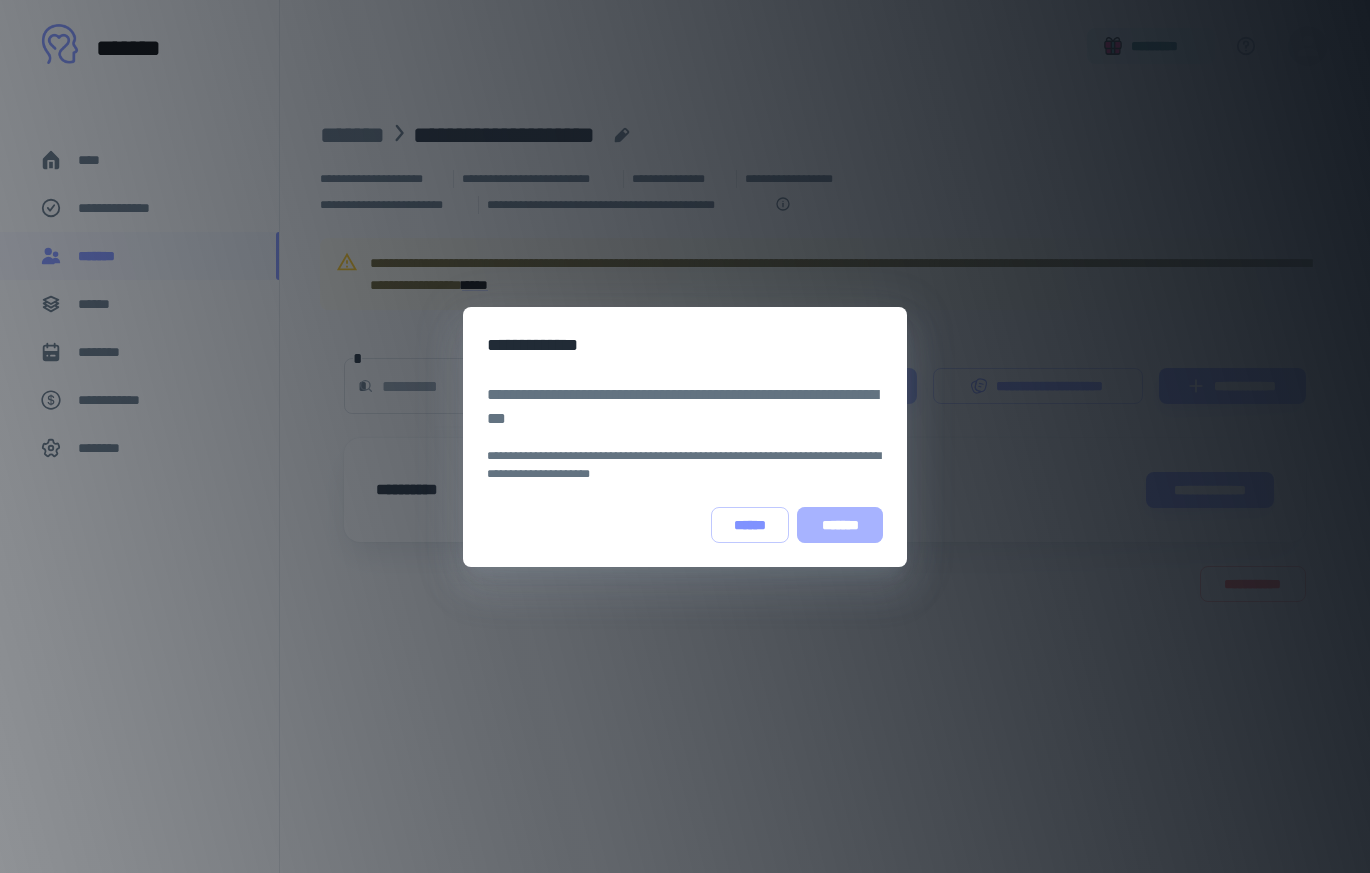 click on "*******" at bounding box center [840, 525] 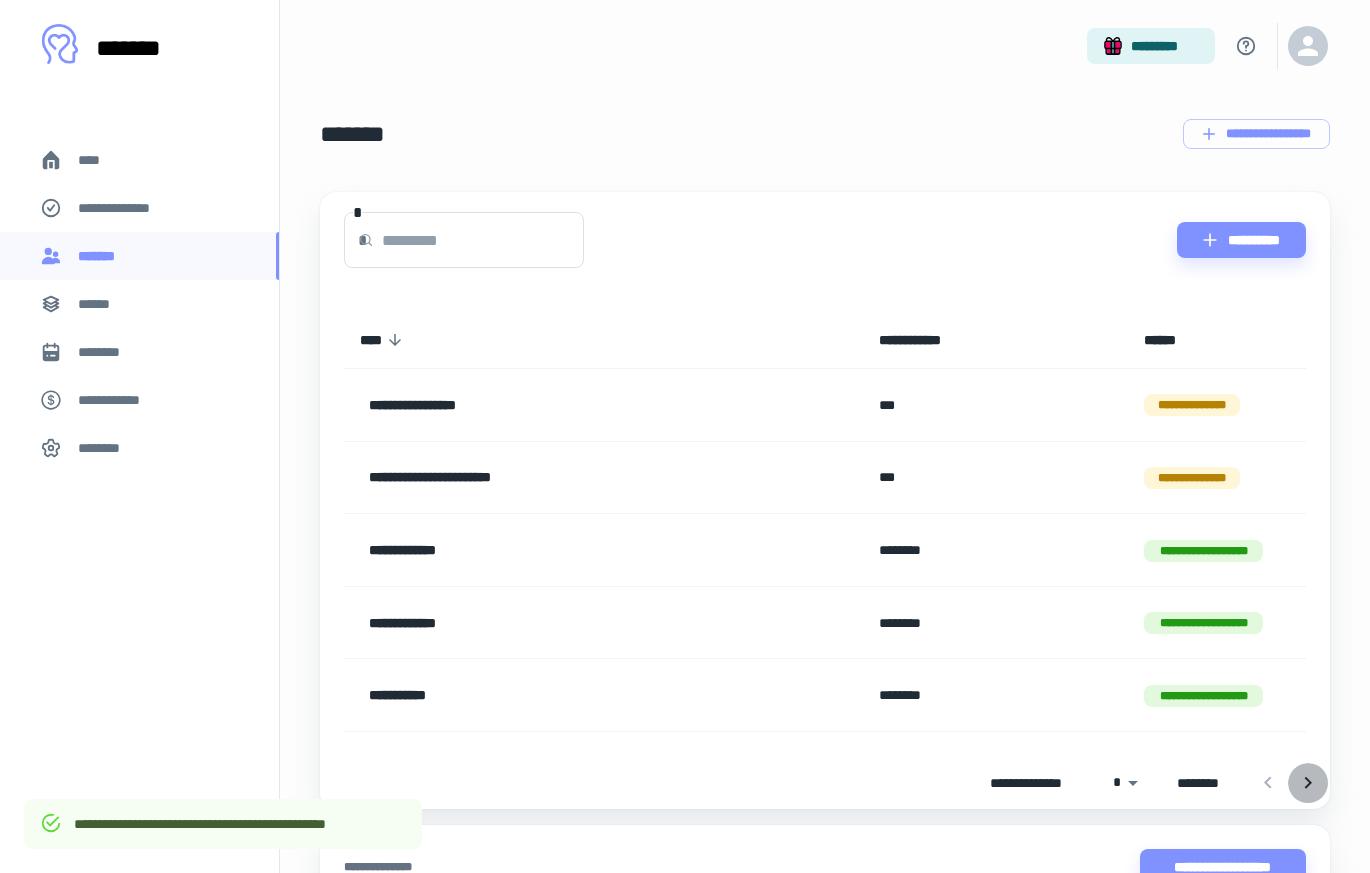 click 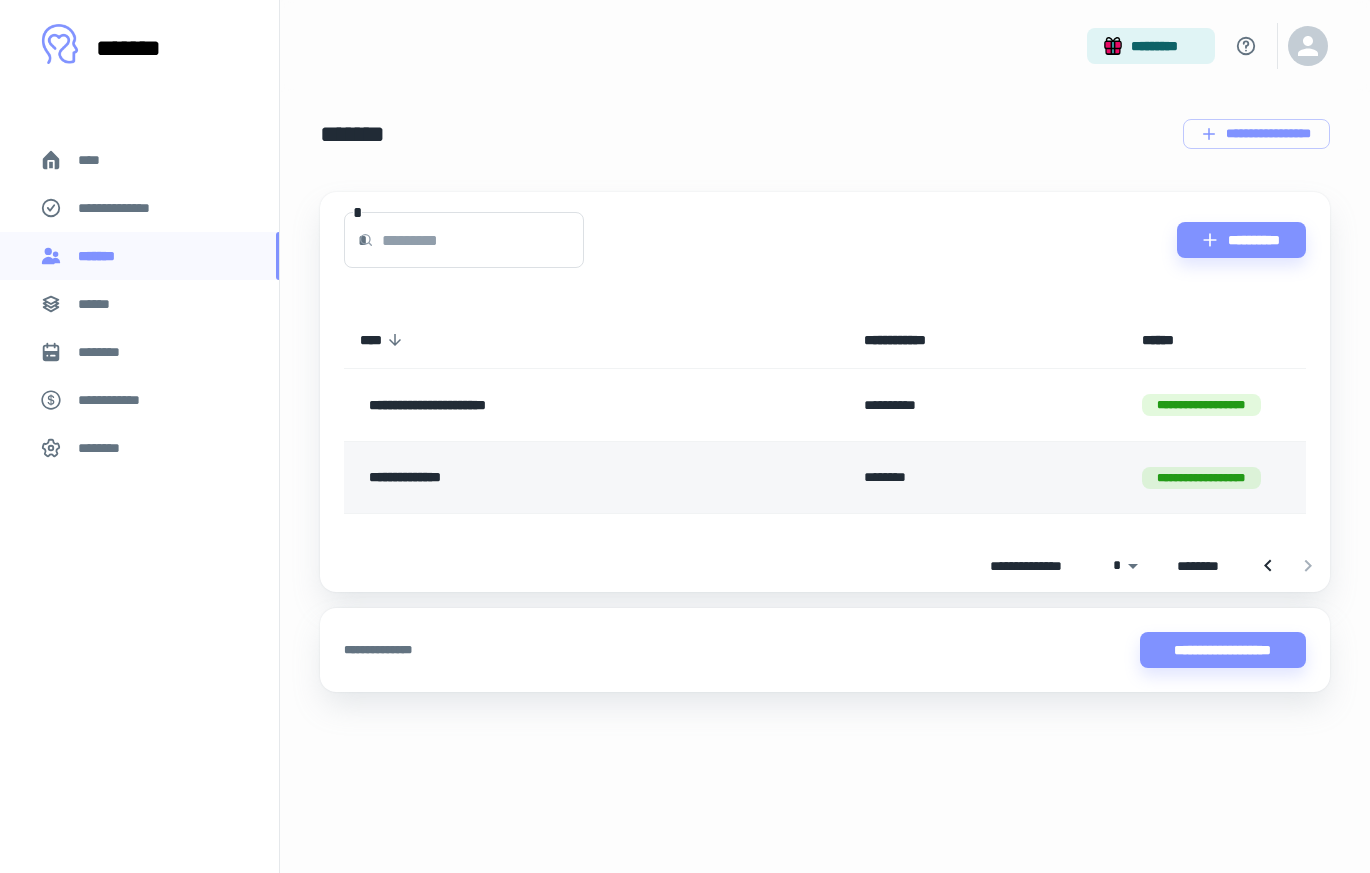 click on "**********" at bounding box center (1216, 477) 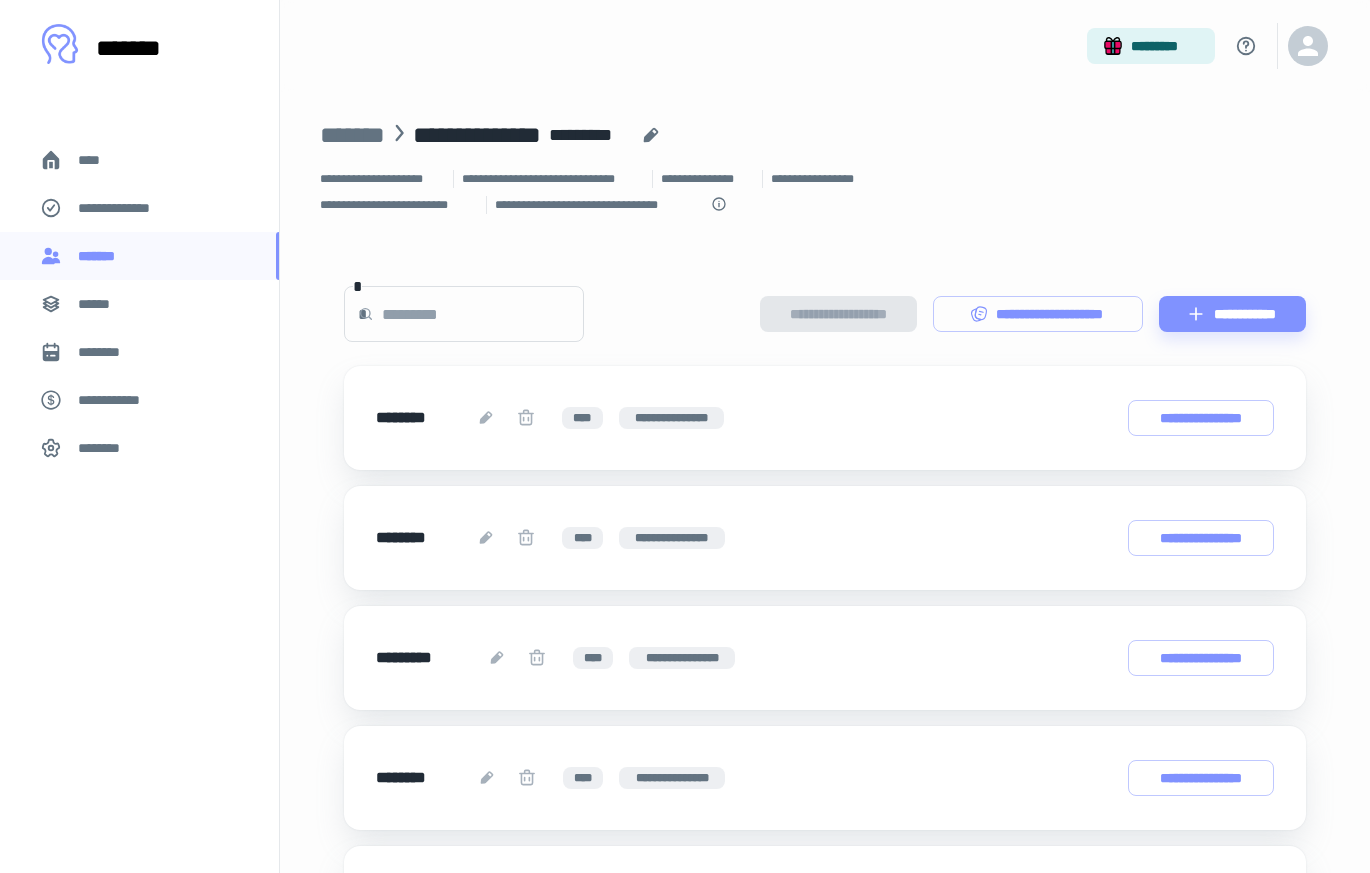 scroll, scrollTop: 817, scrollLeft: 0, axis: vertical 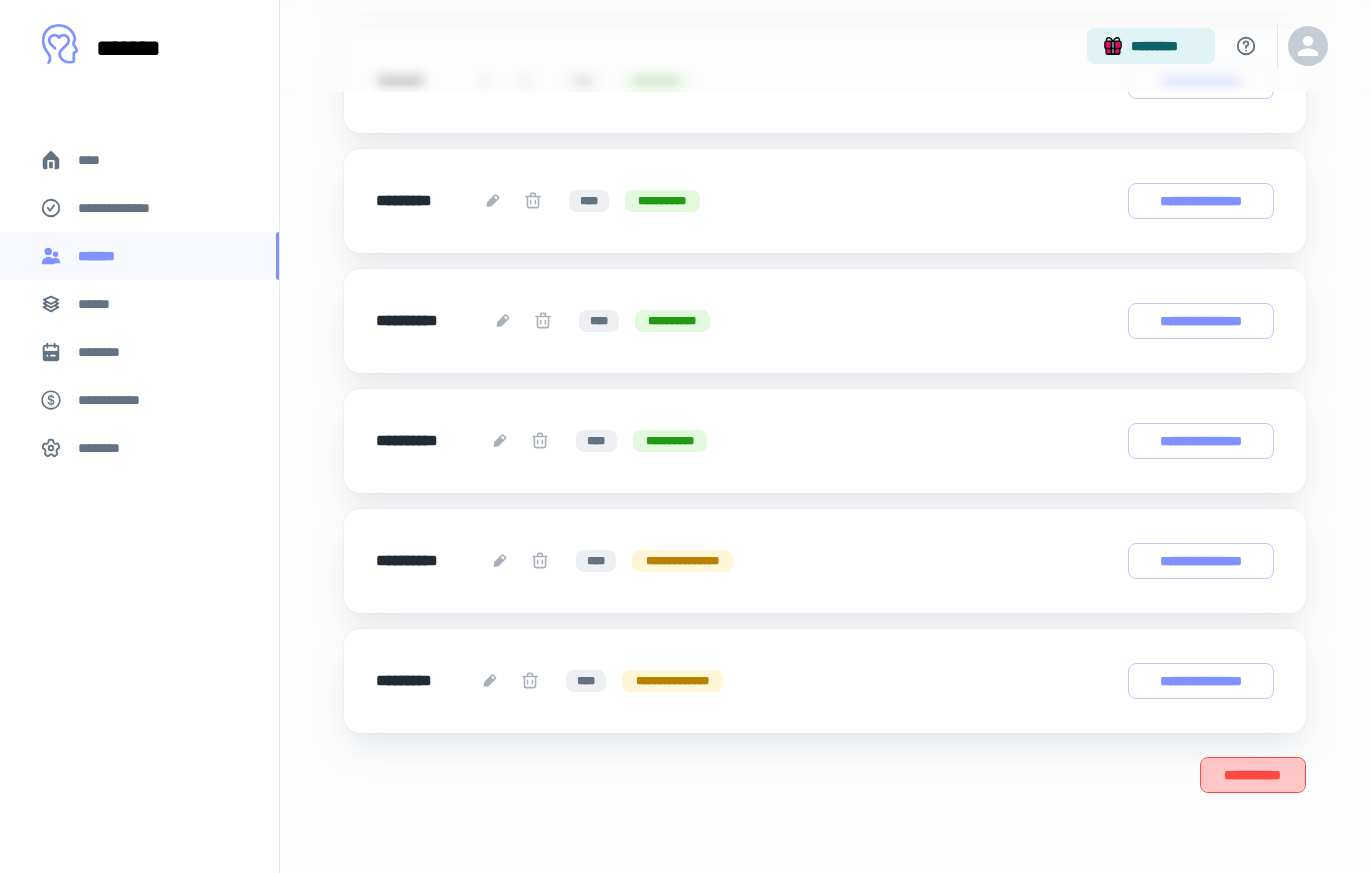 click on "**********" at bounding box center (1253, 775) 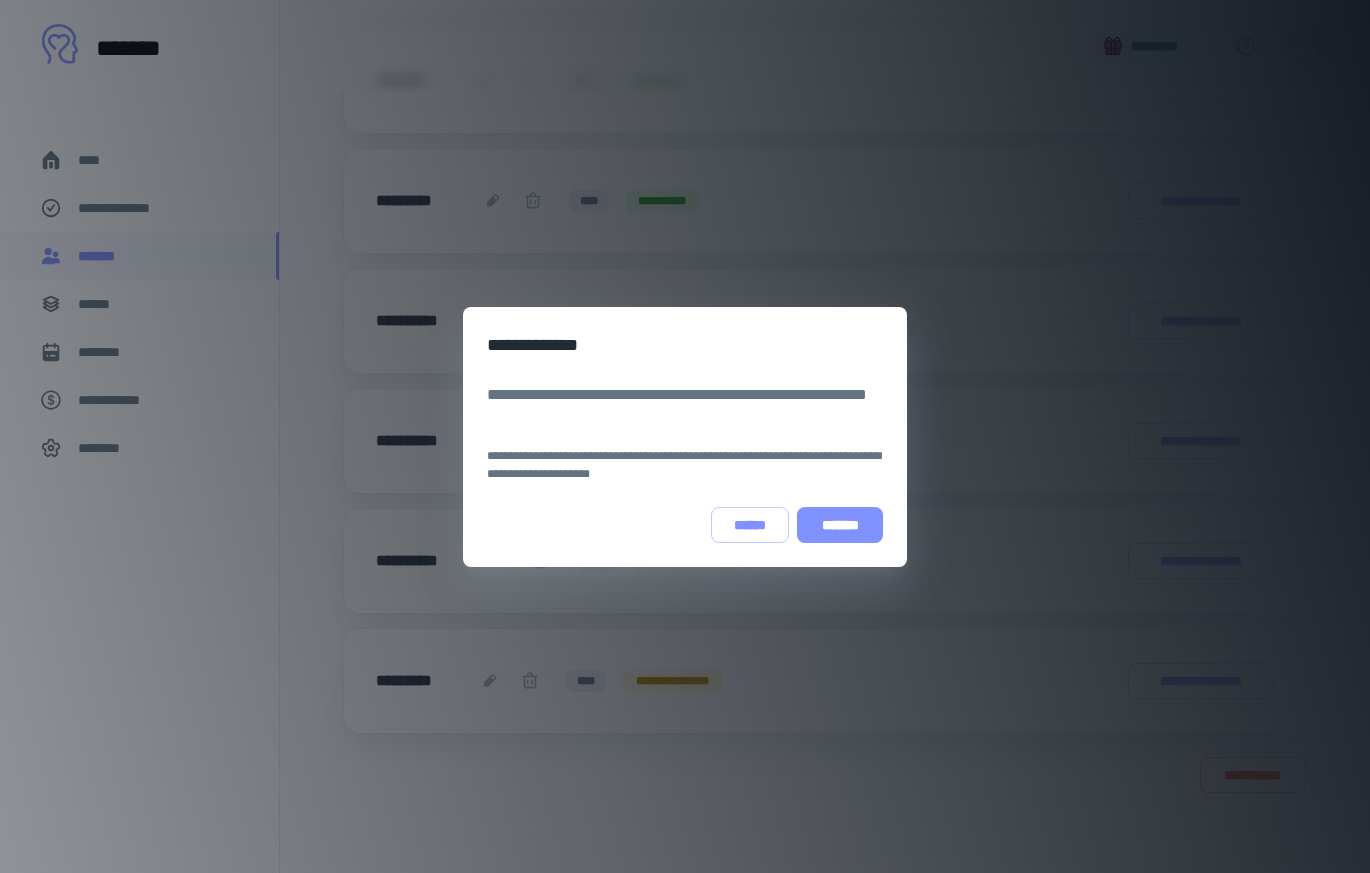click on "*******" at bounding box center (840, 525) 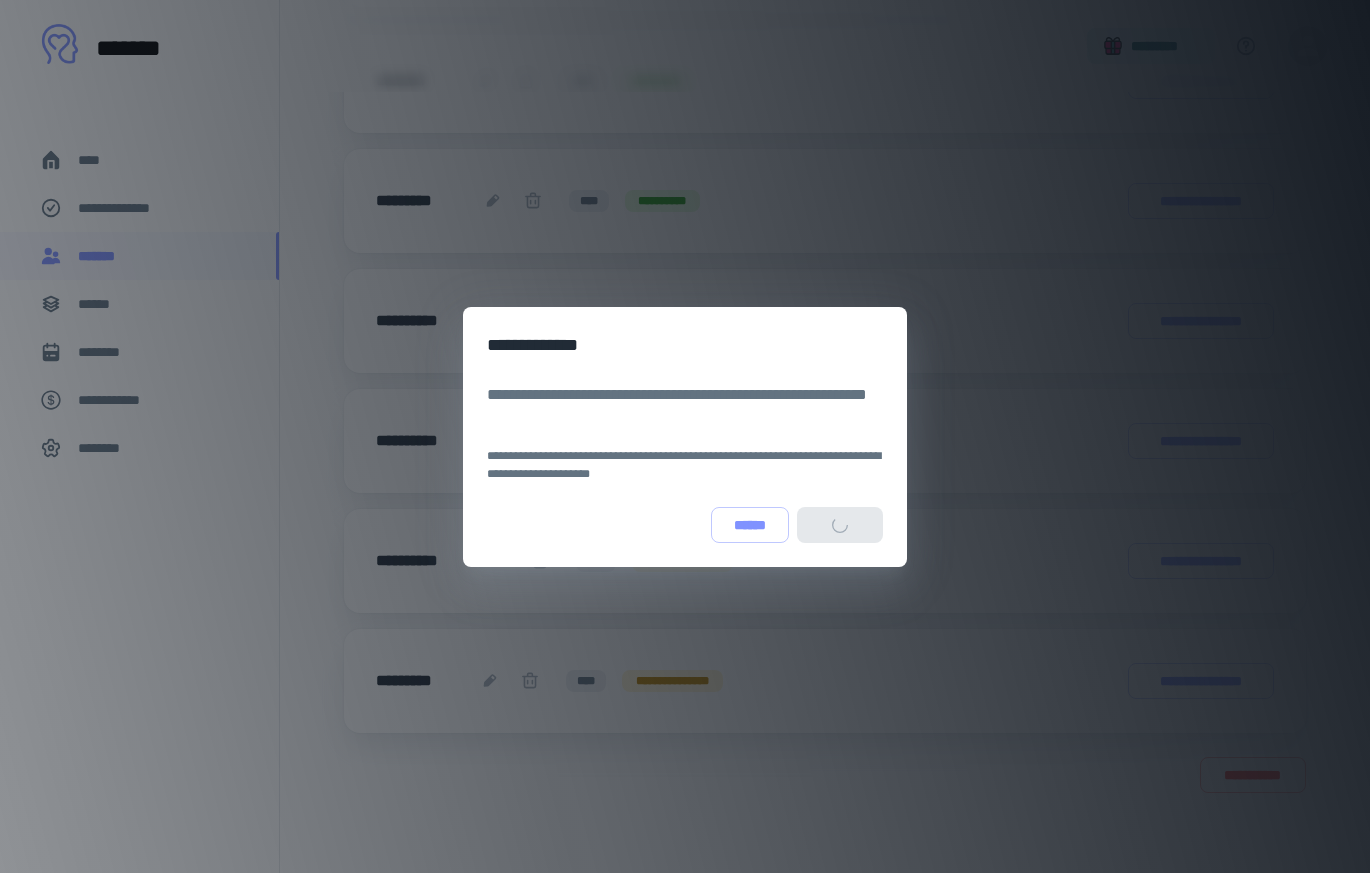 scroll, scrollTop: 0, scrollLeft: 0, axis: both 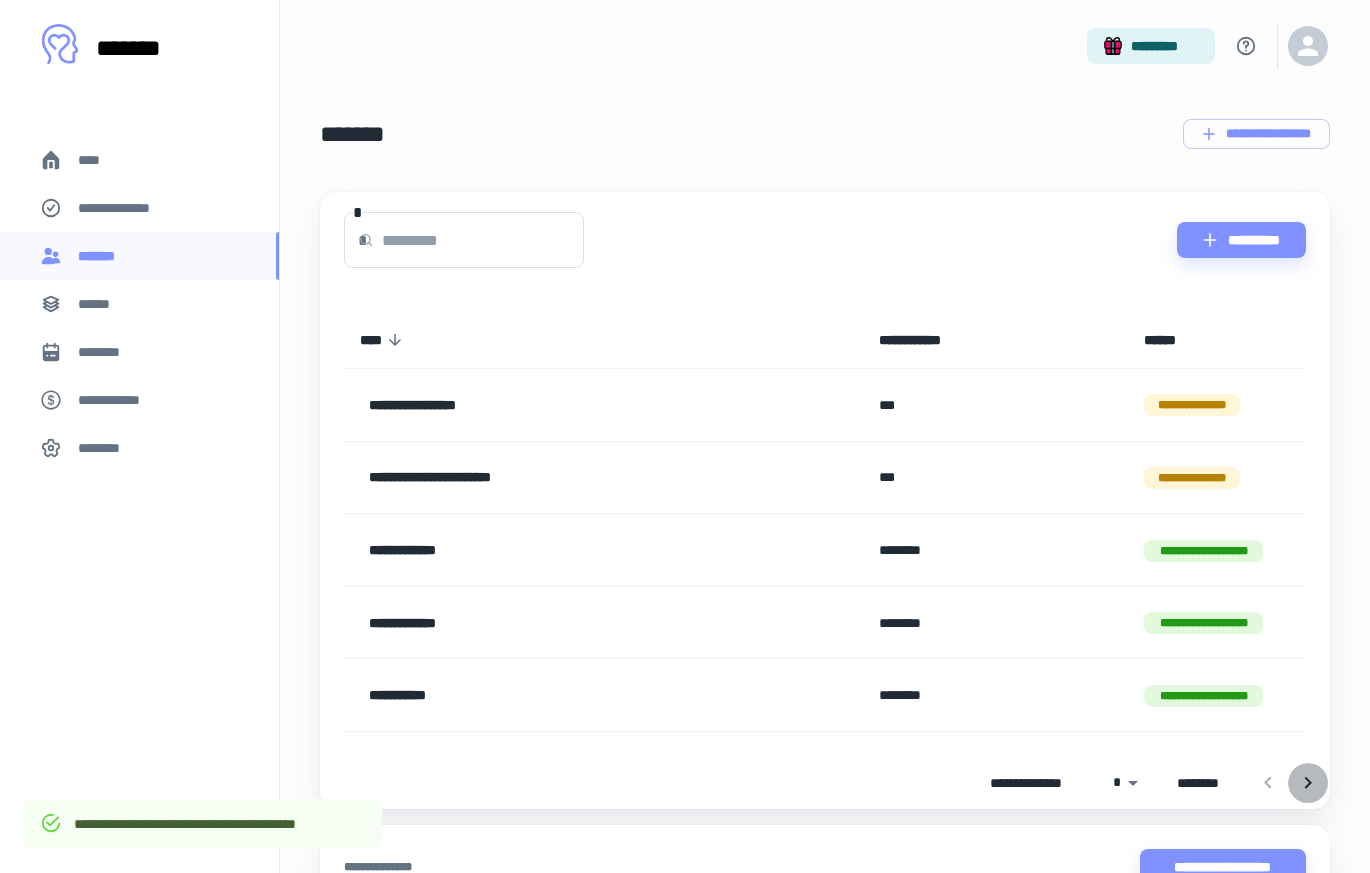 click 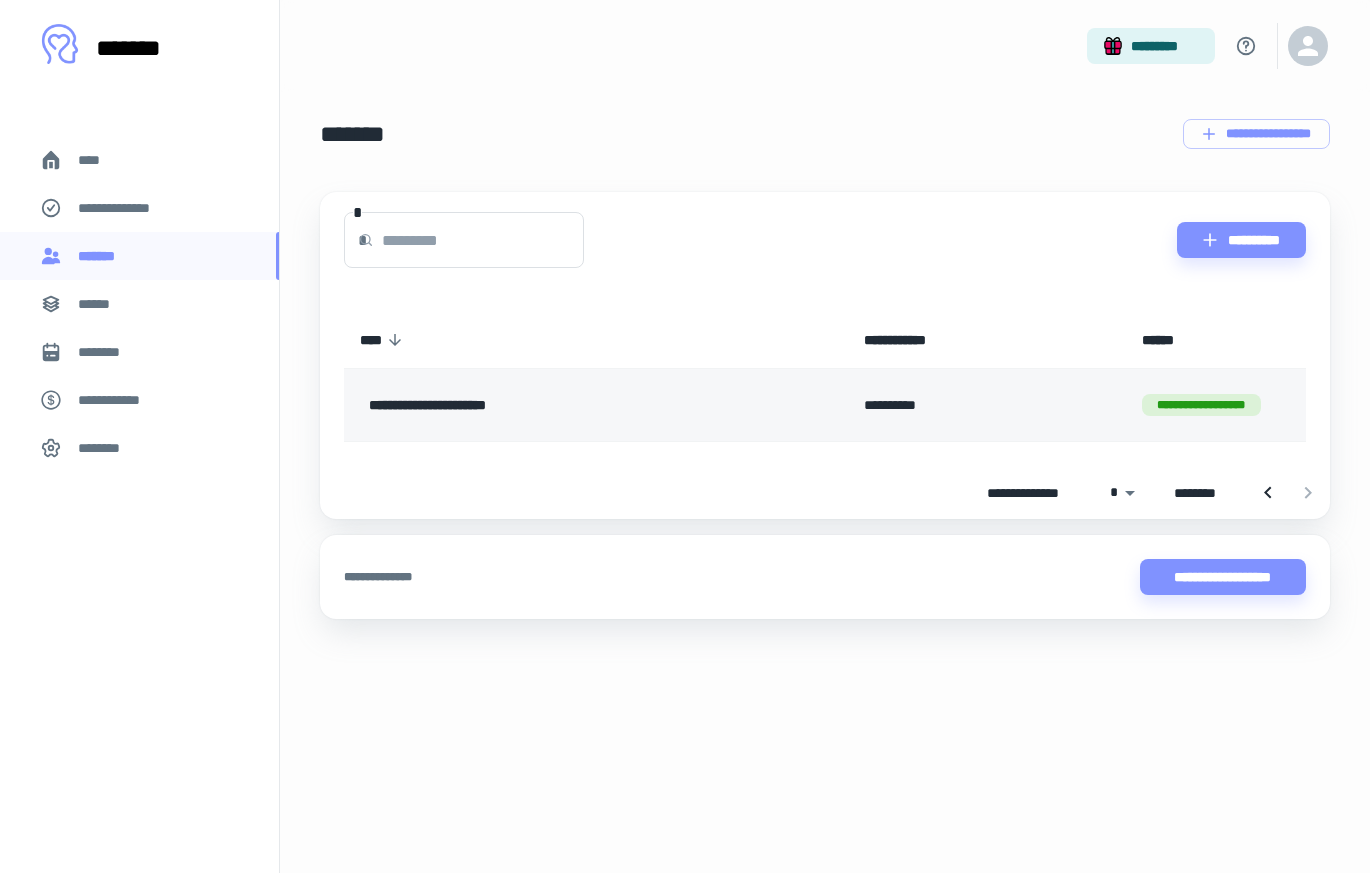 click on "**********" at bounding box center [1216, 405] 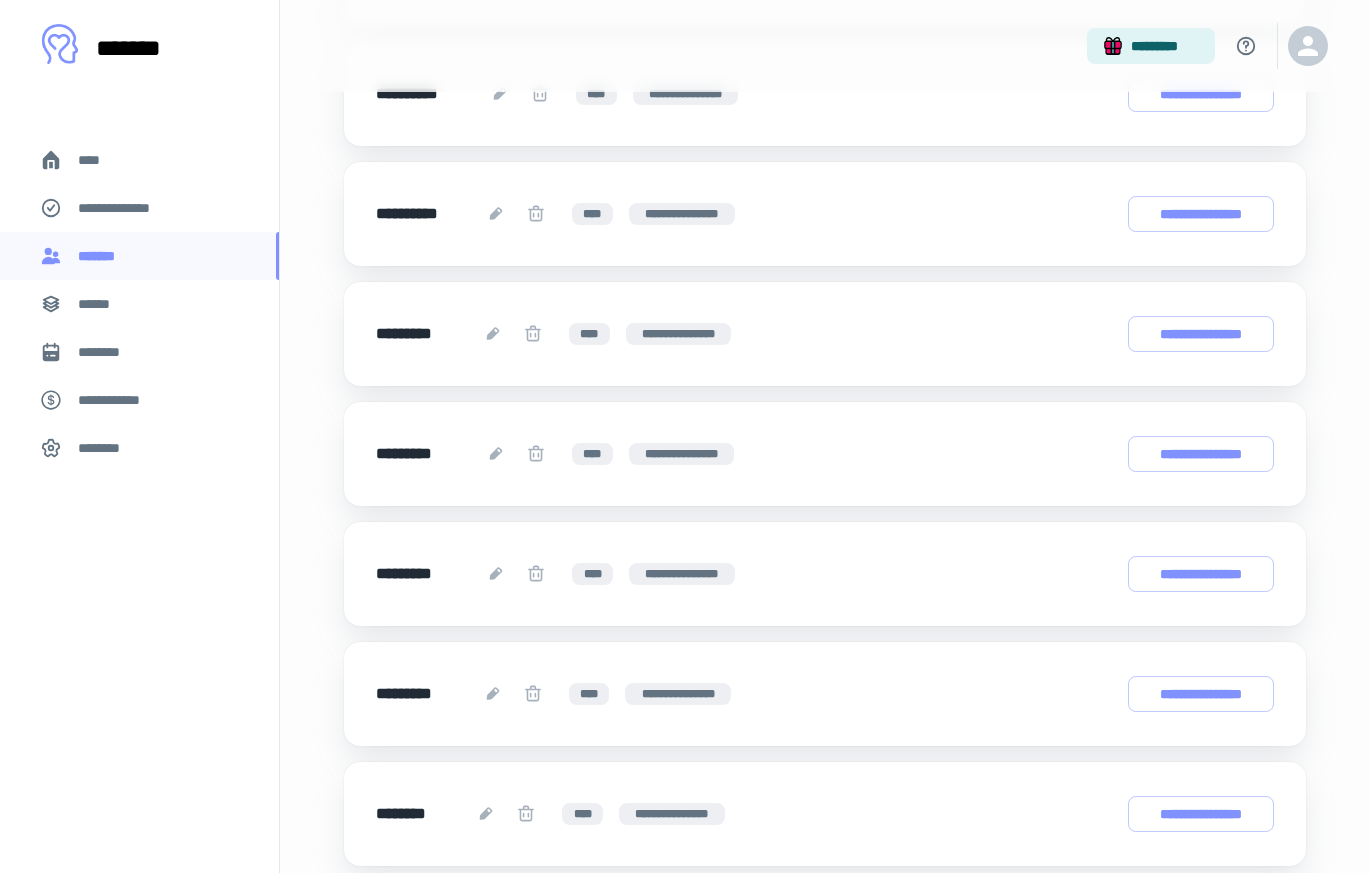 scroll, scrollTop: 1009, scrollLeft: 0, axis: vertical 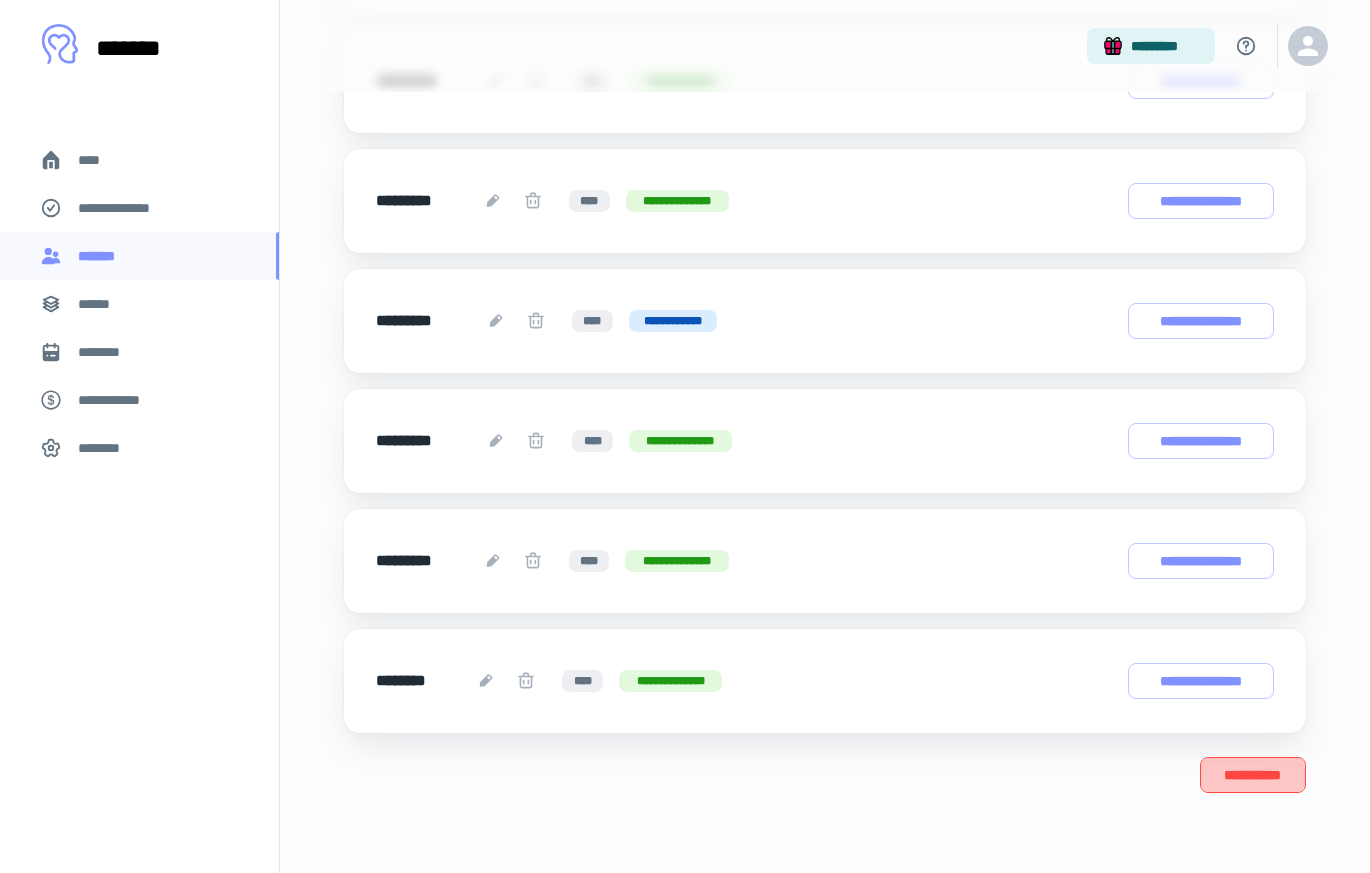 click on "**********" at bounding box center [1253, 775] 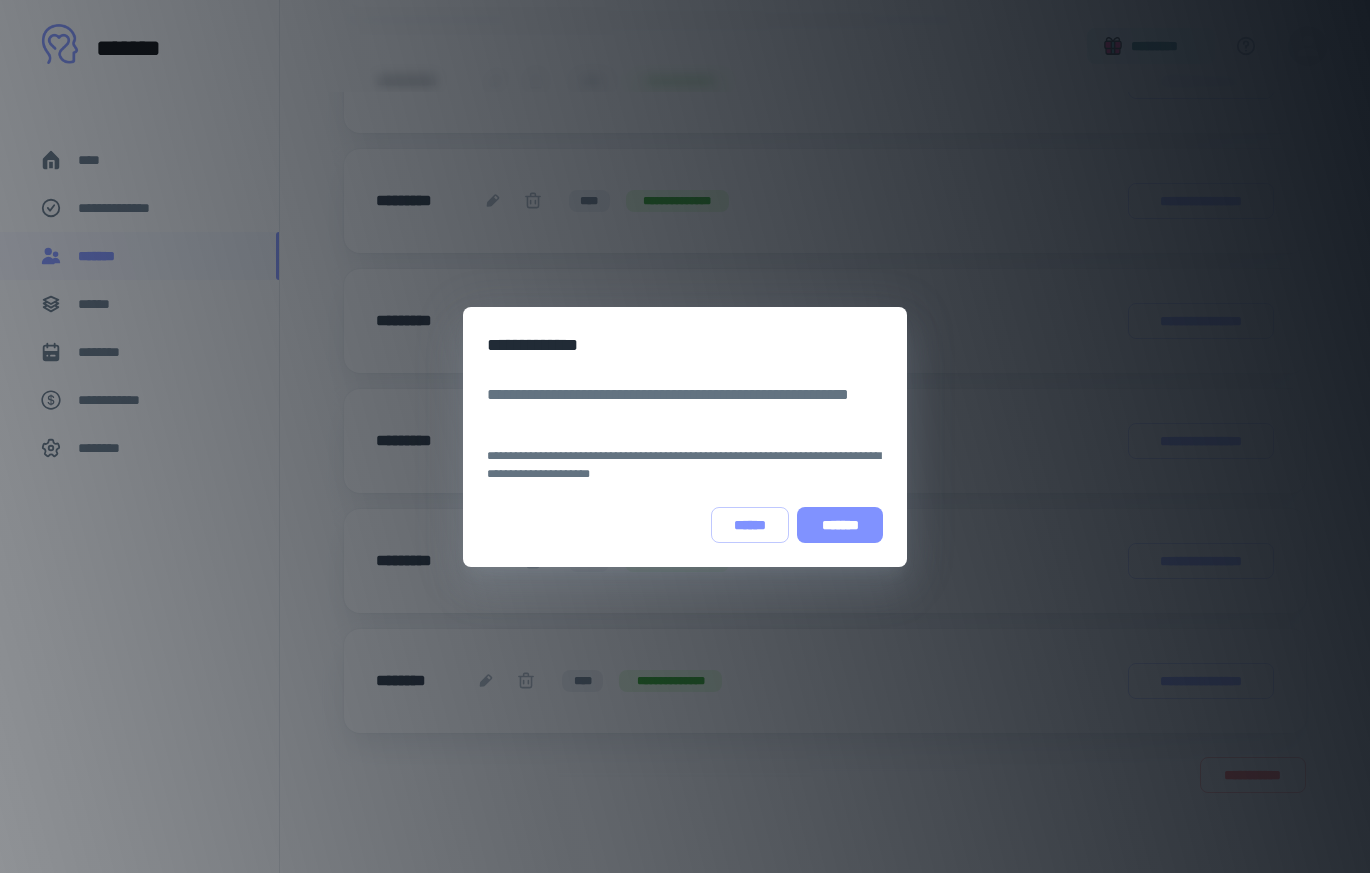 click on "*******" at bounding box center (840, 525) 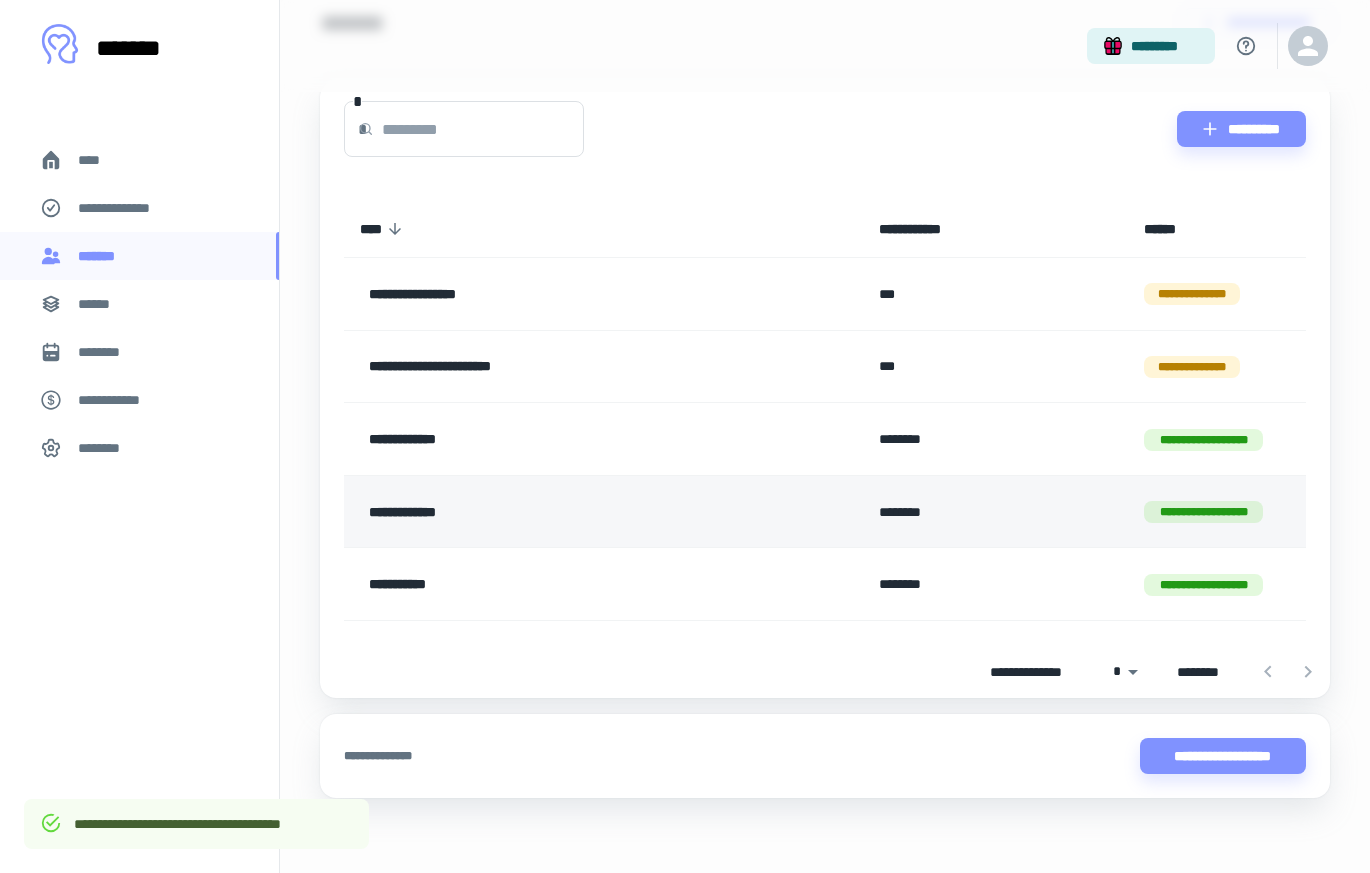 scroll, scrollTop: 0, scrollLeft: 0, axis: both 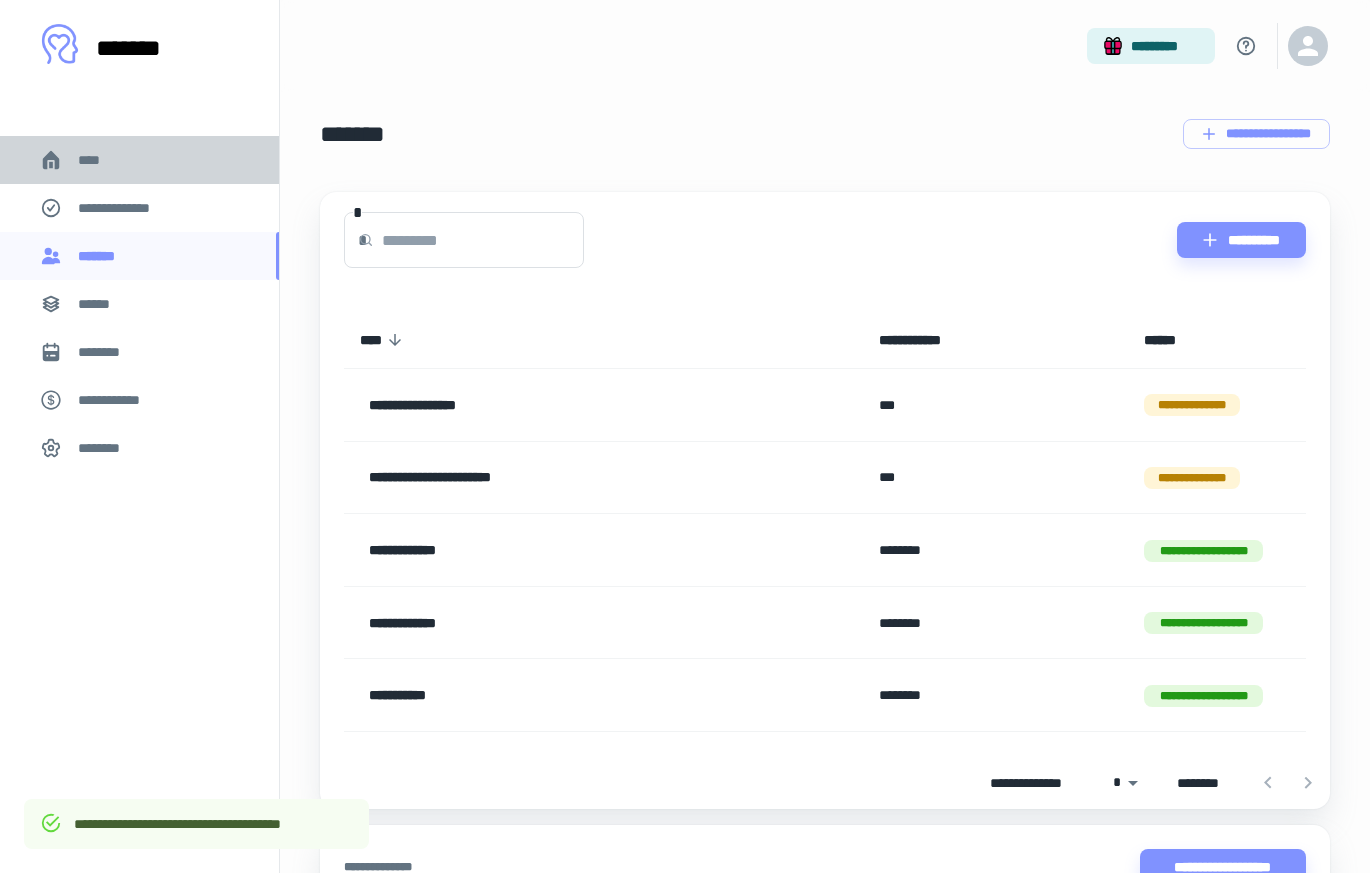 click on "****" at bounding box center (139, 160) 